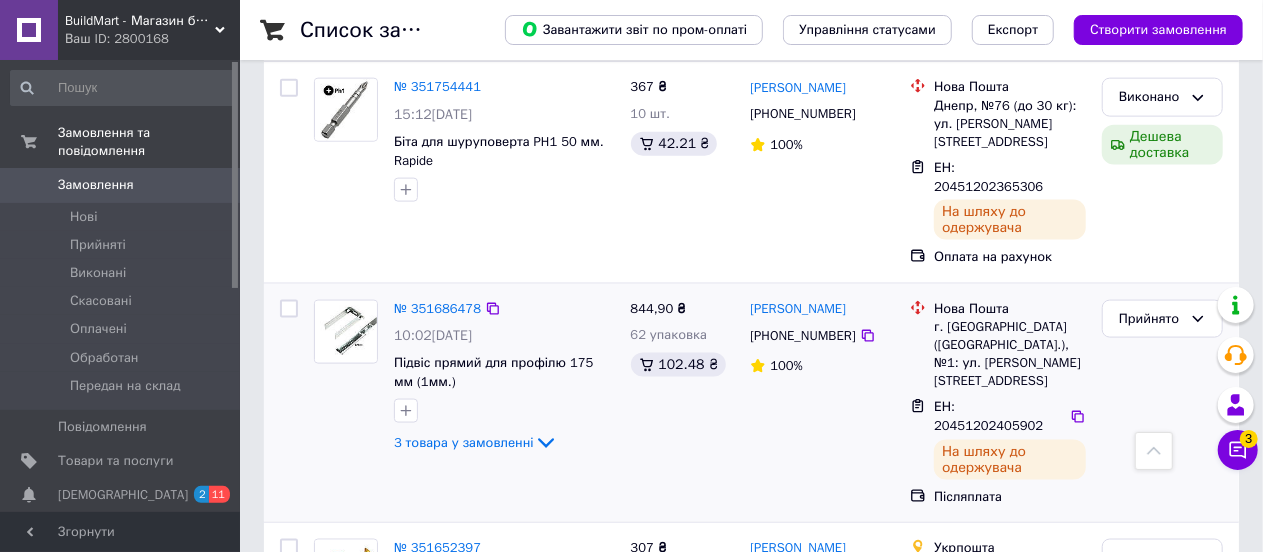scroll, scrollTop: 1260, scrollLeft: 0, axis: vertical 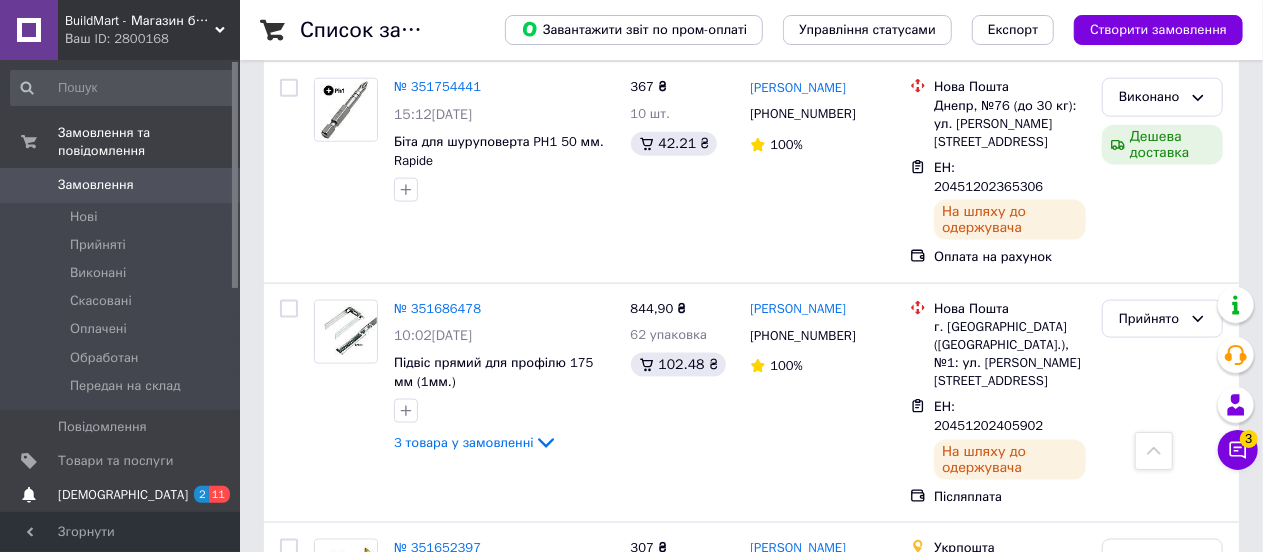 click on "[DEMOGRAPHIC_DATA]" at bounding box center (123, 495) 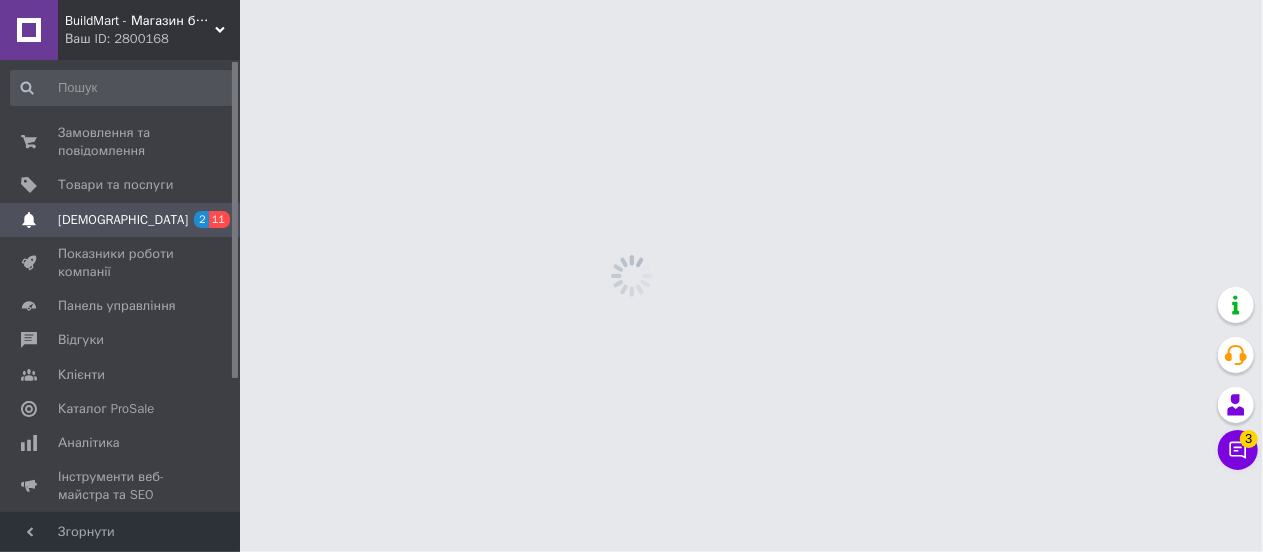 scroll, scrollTop: 0, scrollLeft: 0, axis: both 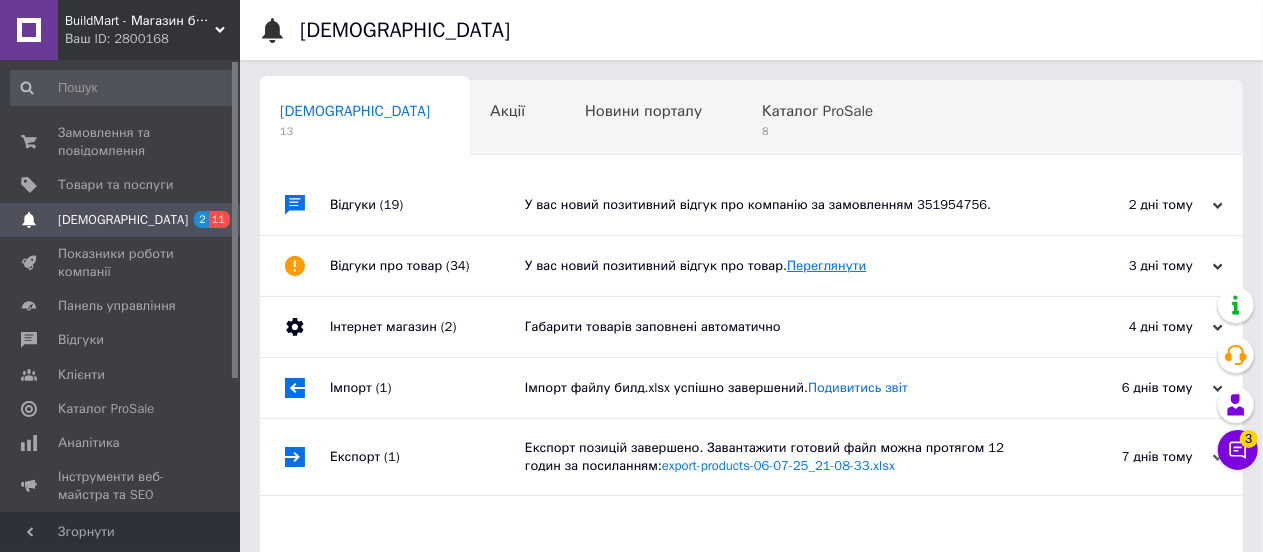 click on "Переглянути" at bounding box center [826, 265] 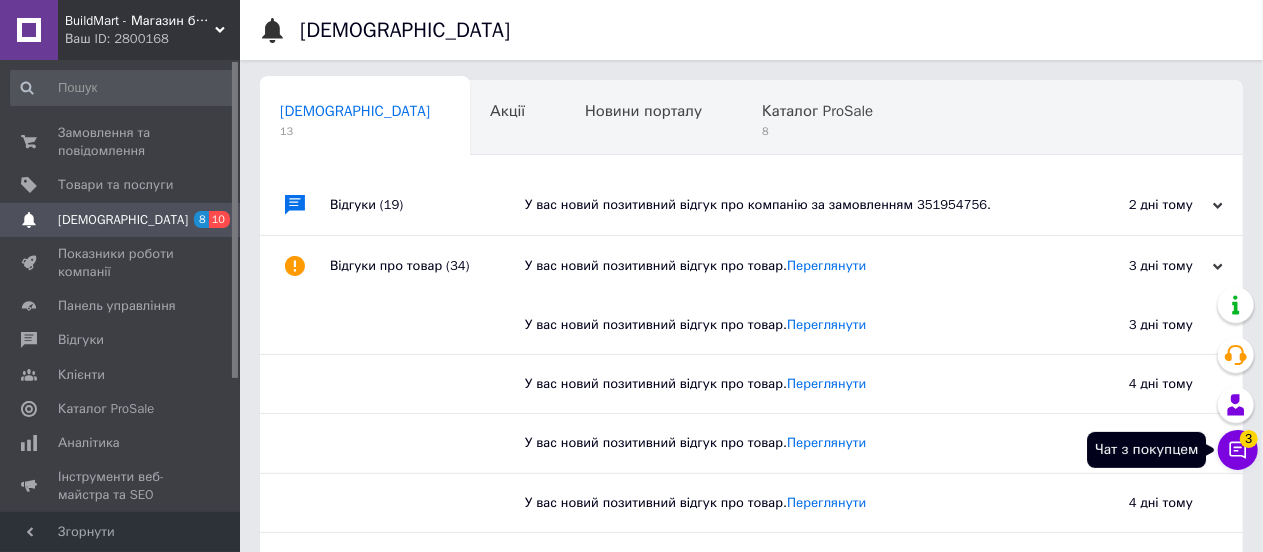 click on "3" at bounding box center [1249, 439] 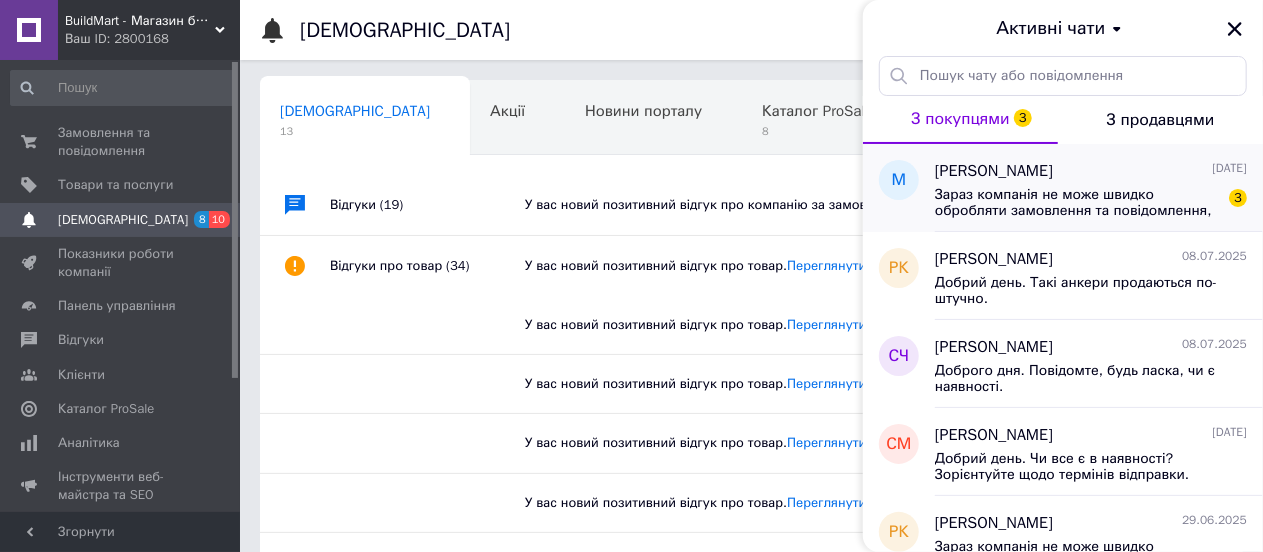 click on "Зараз компанія не може швидко обробляти замовлення та повідомлення,
оскільки за її графіком роботи зараз не робочий час чи вихідний. Вашу заявку буде оброблено найближчим робочим днем. 3" at bounding box center (1091, 201) 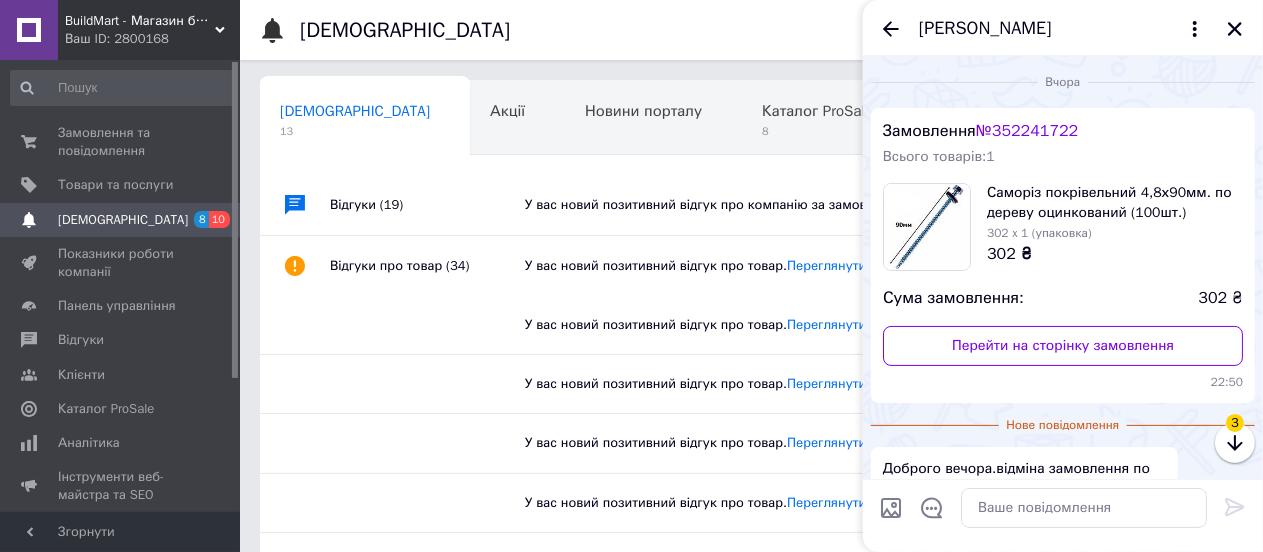 scroll, scrollTop: 246, scrollLeft: 0, axis: vertical 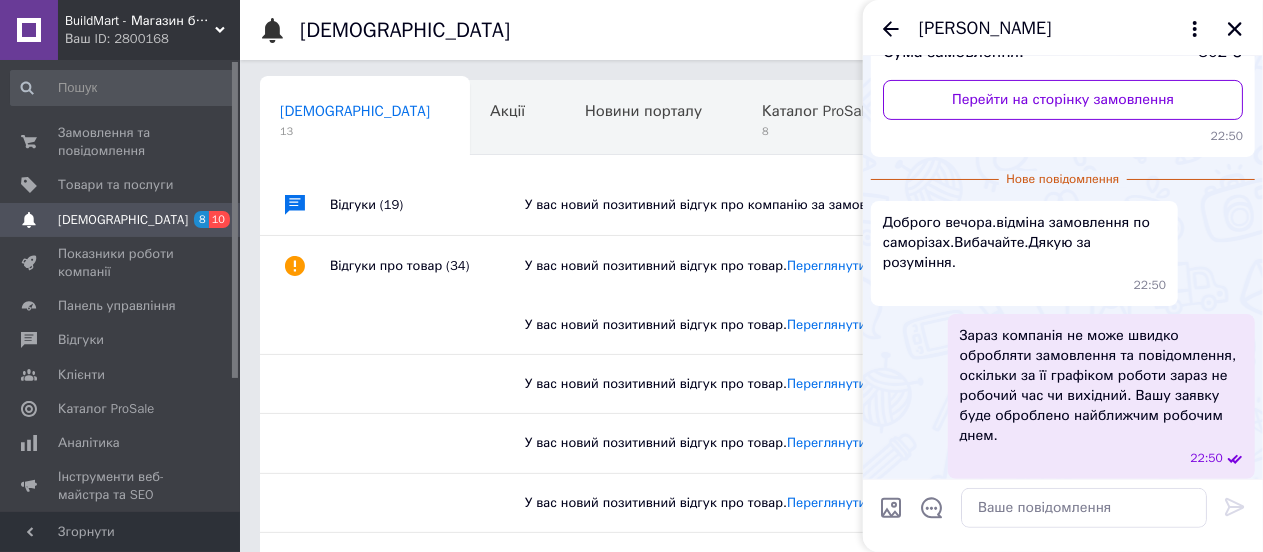 click on "Микола" at bounding box center (985, 29) 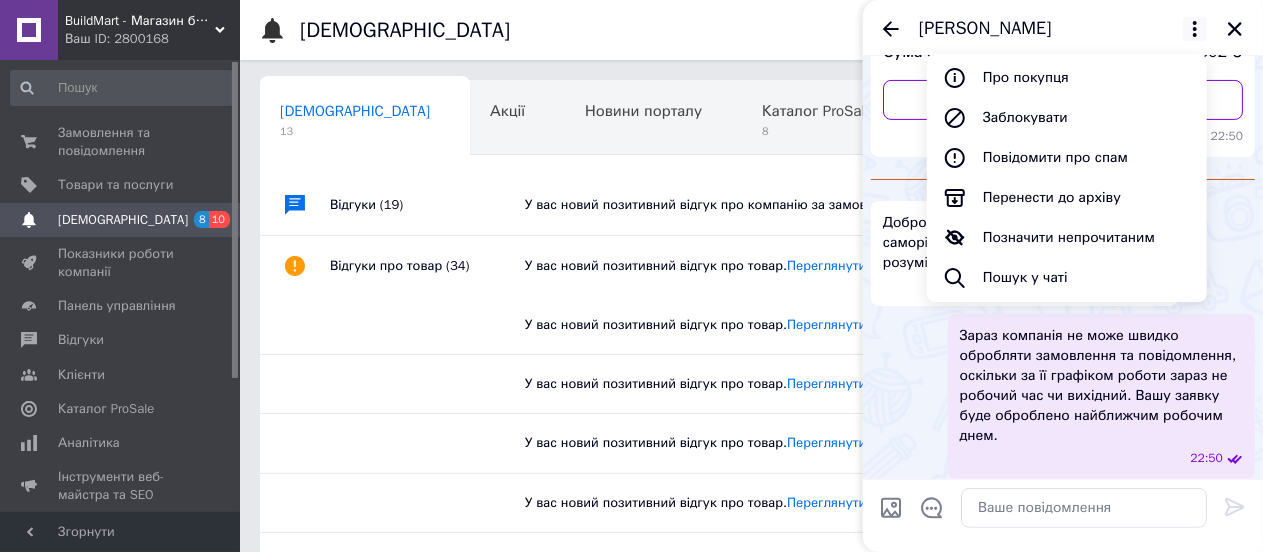 click on "Доброго вечора.відміна замовлення по саморізах.Вибачайте.Дякую за розуміння. 22:50" at bounding box center (1063, 253) 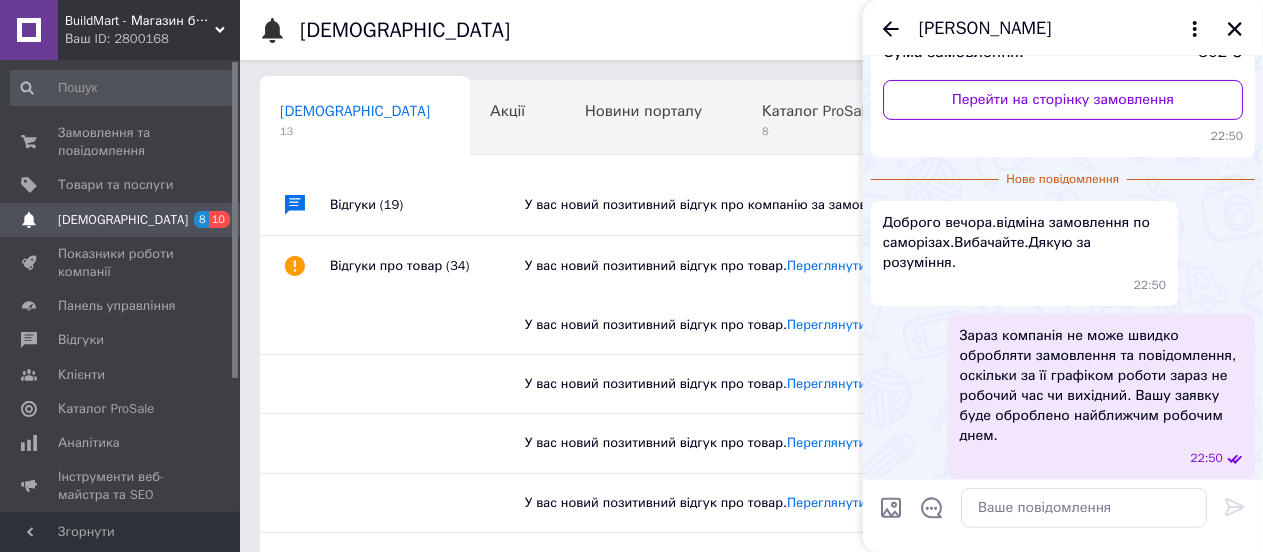 scroll, scrollTop: 0, scrollLeft: 0, axis: both 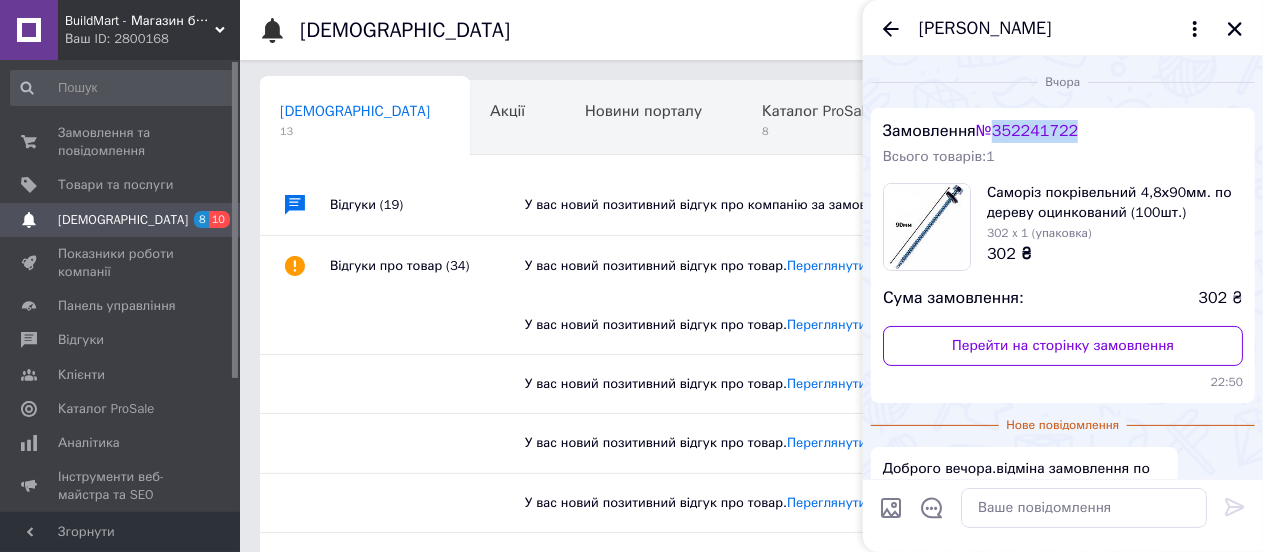 drag, startPoint x: 1085, startPoint y: 131, endPoint x: 986, endPoint y: 127, distance: 99.08077 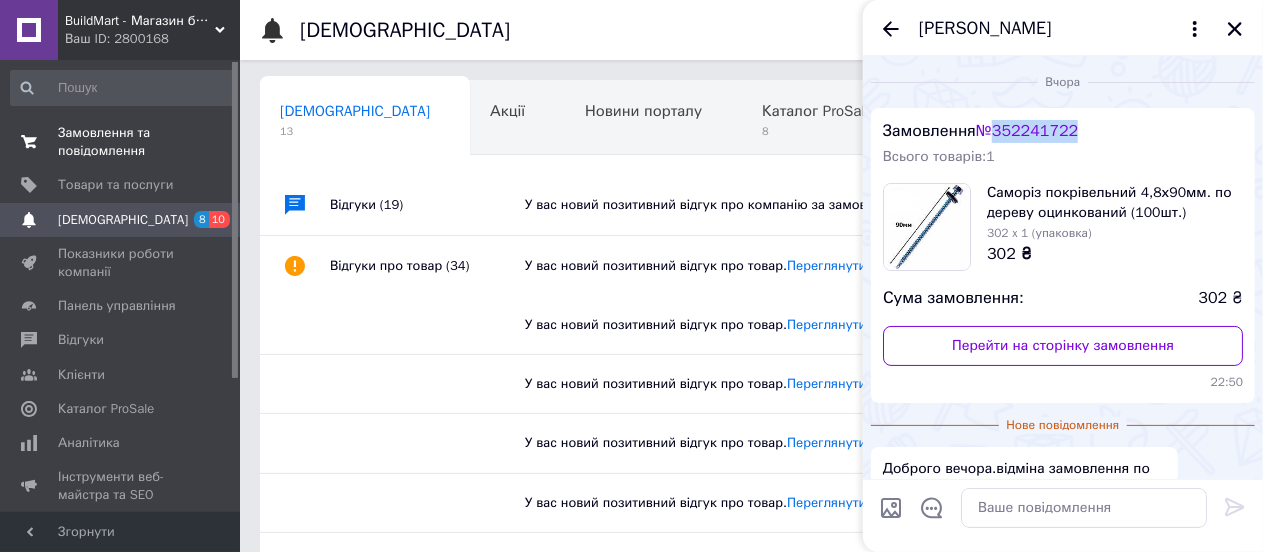 click on "Замовлення та повідомлення" at bounding box center (121, 142) 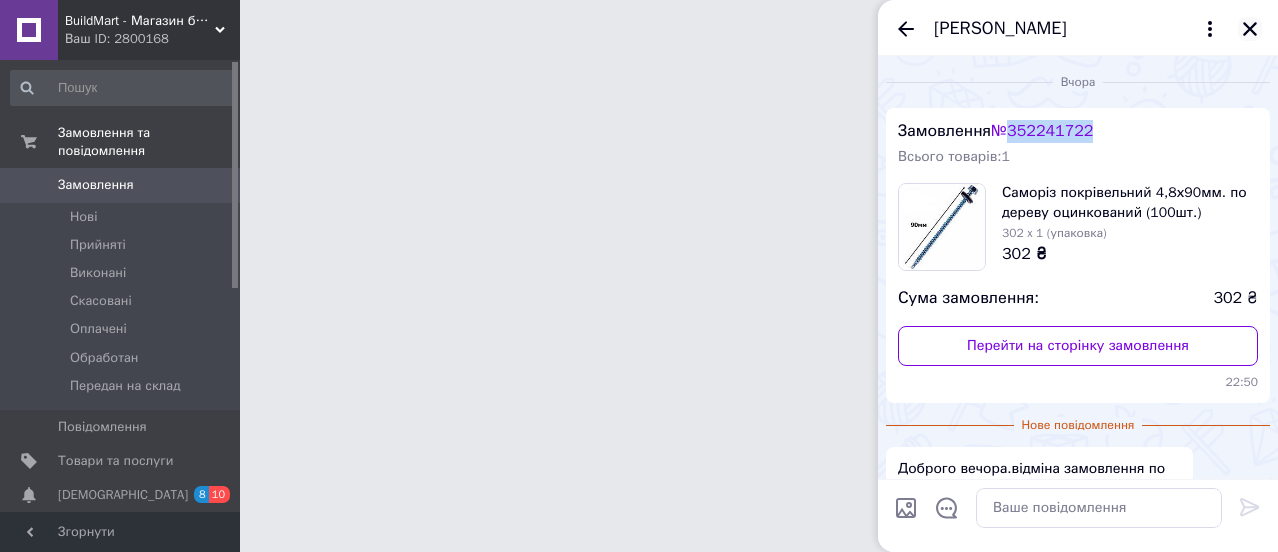 click 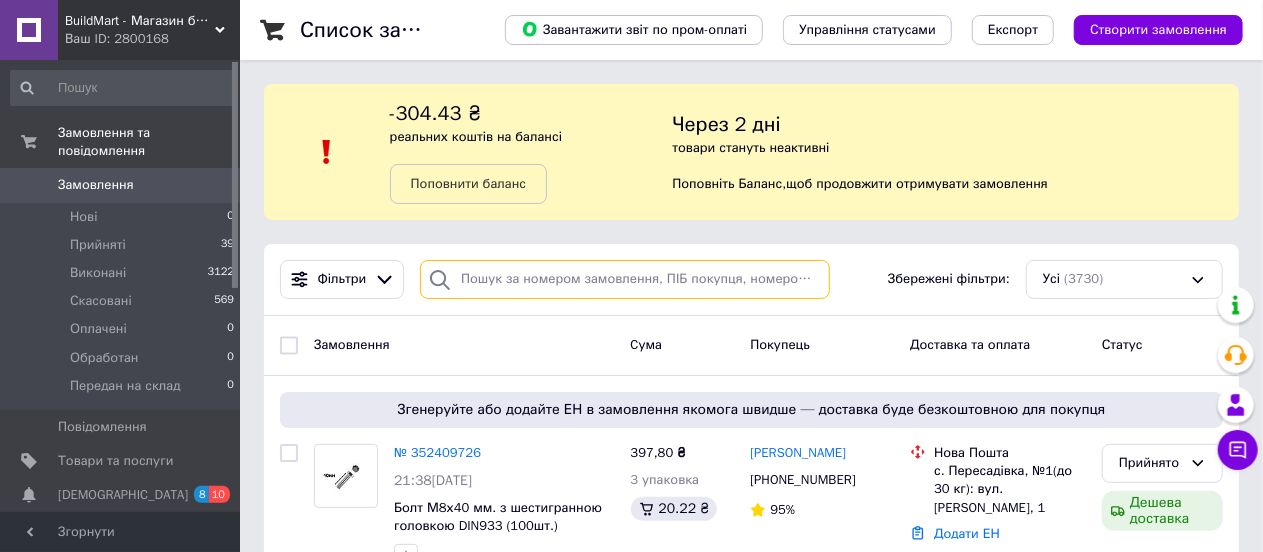 click at bounding box center [625, 279] 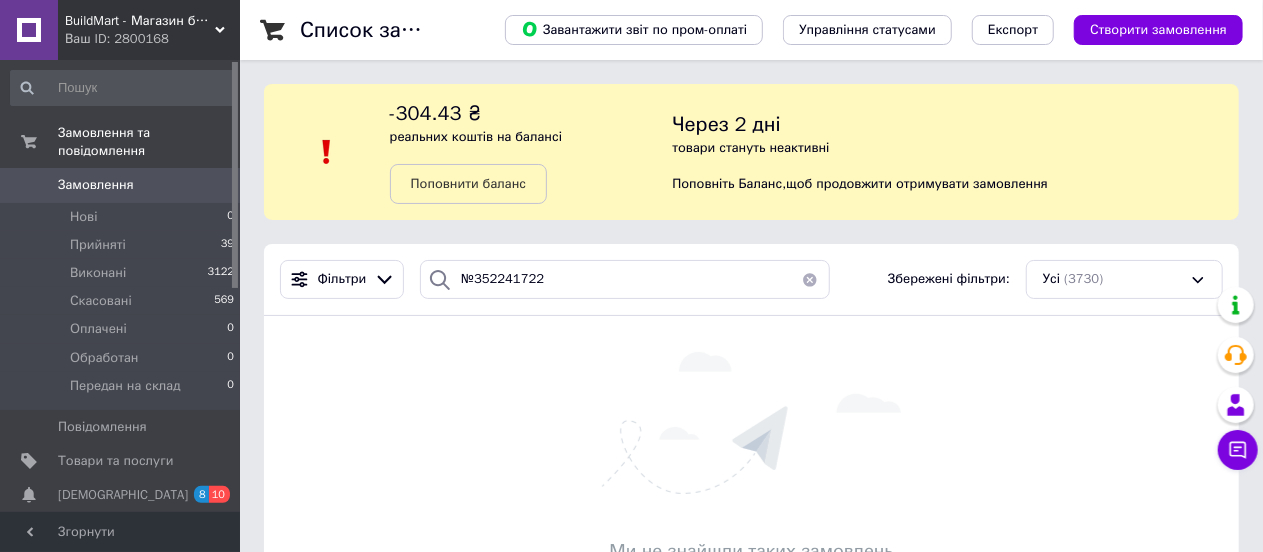 click on "BuildMart - Магазин будівельного кріплення" at bounding box center (140, 21) 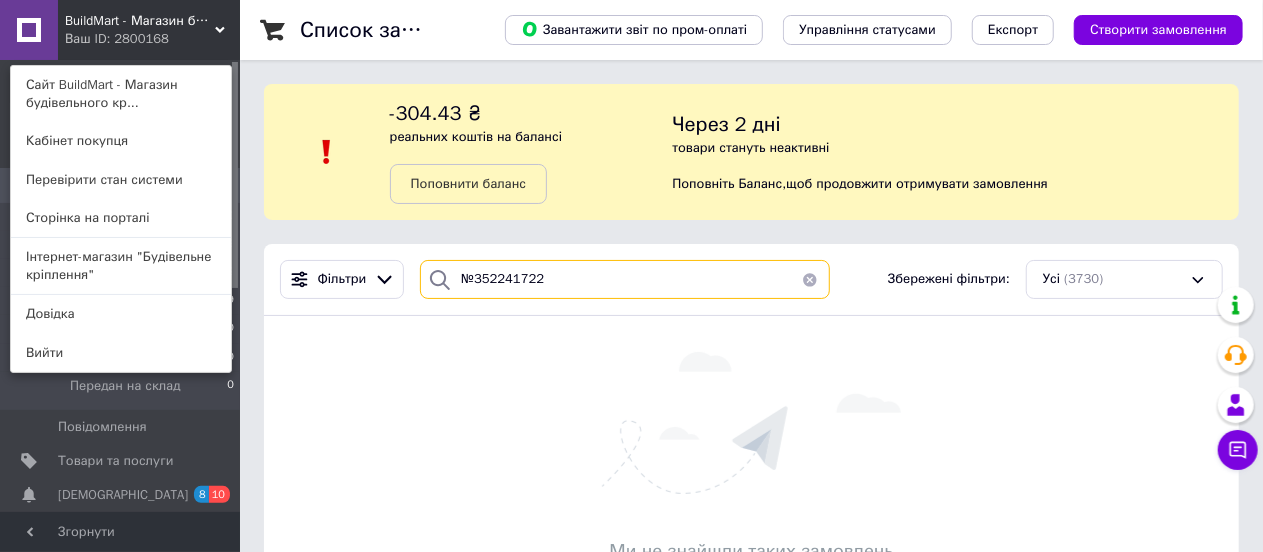 click on "№352241722" at bounding box center (625, 279) 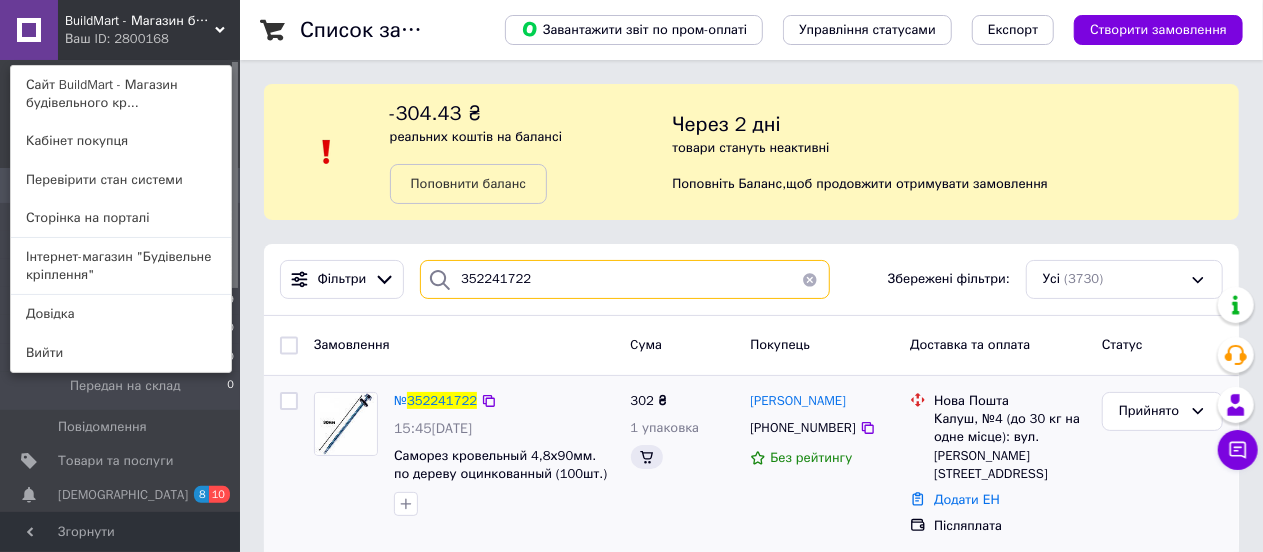 type on "352241722" 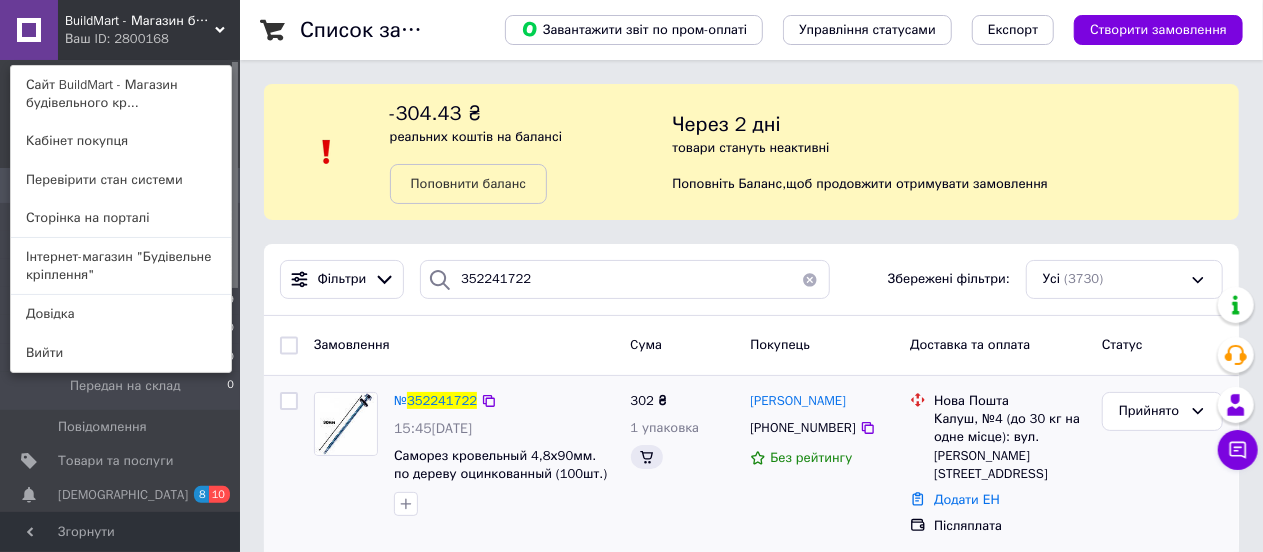 click on "№  352241722 15:45, 11.07.2025 Саморез кровельный 4,8х90мм. по дереву оцинкованный (100шт.) 302 ₴ 1 упаковка Пукіш Микола +380951752336 Без рейтингу Нова Пошта Калуш, №4 (до 30 кг на одне місце): вул. Богдана Хмельницького, 31 Додати ЕН Післяплата Прийнято" at bounding box center [751, 464] 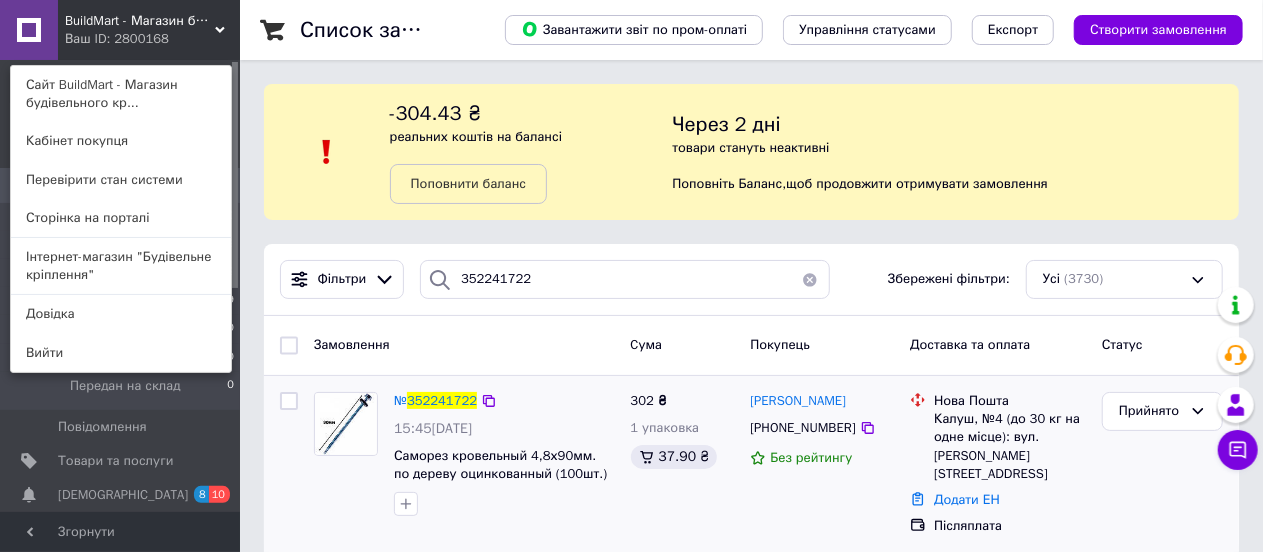 scroll, scrollTop: 4, scrollLeft: 0, axis: vertical 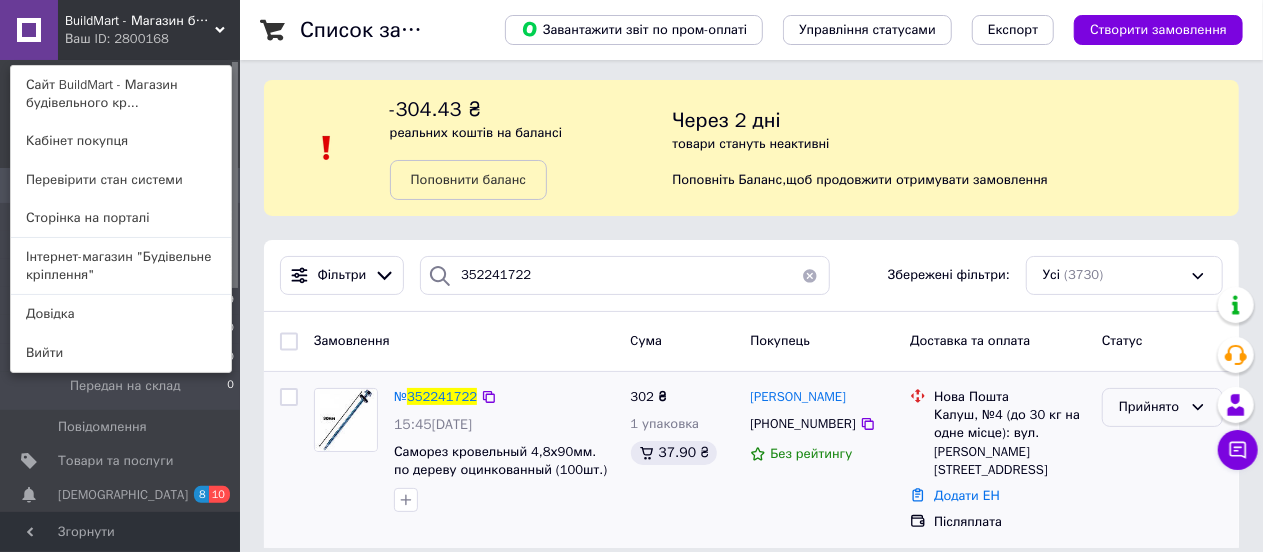 click on "Прийнято" at bounding box center [1162, 407] 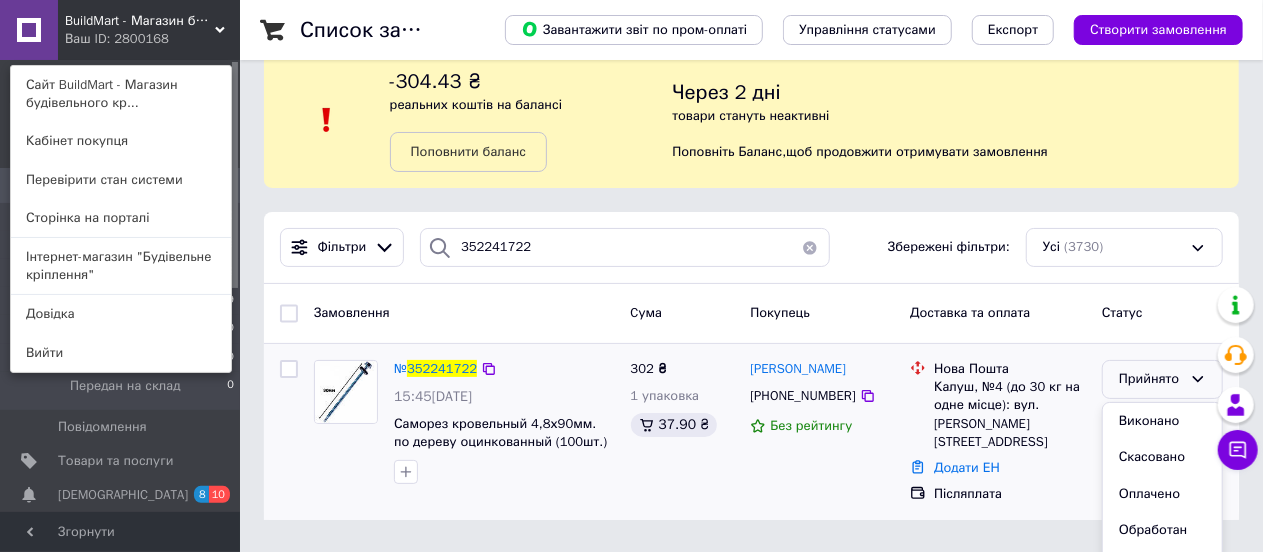 scroll, scrollTop: 47, scrollLeft: 0, axis: vertical 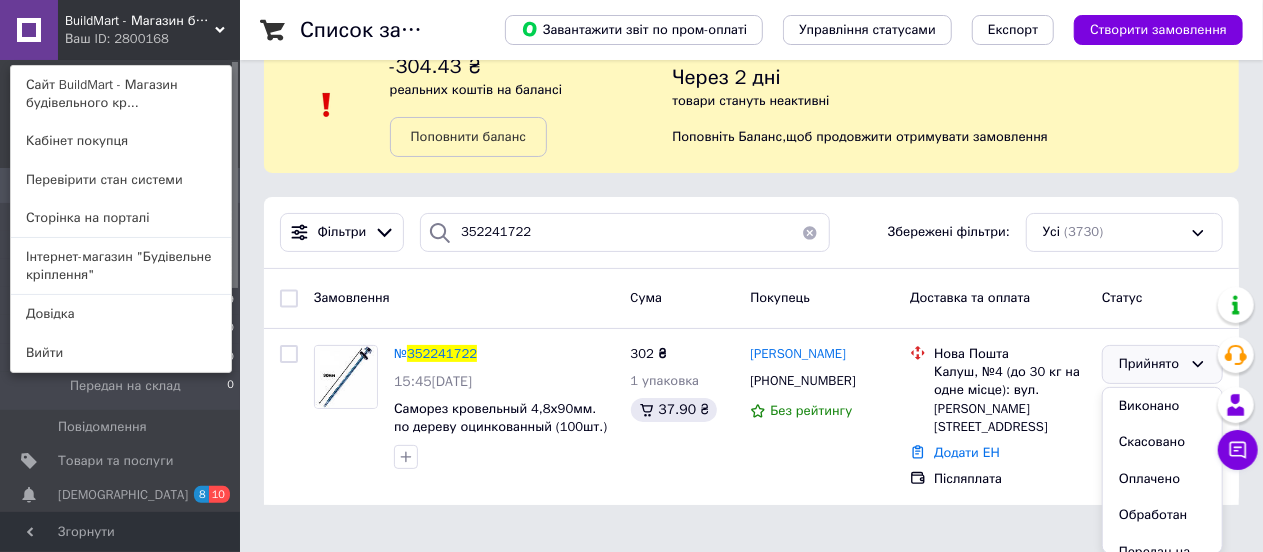 click on "352241722" at bounding box center (442, 353) 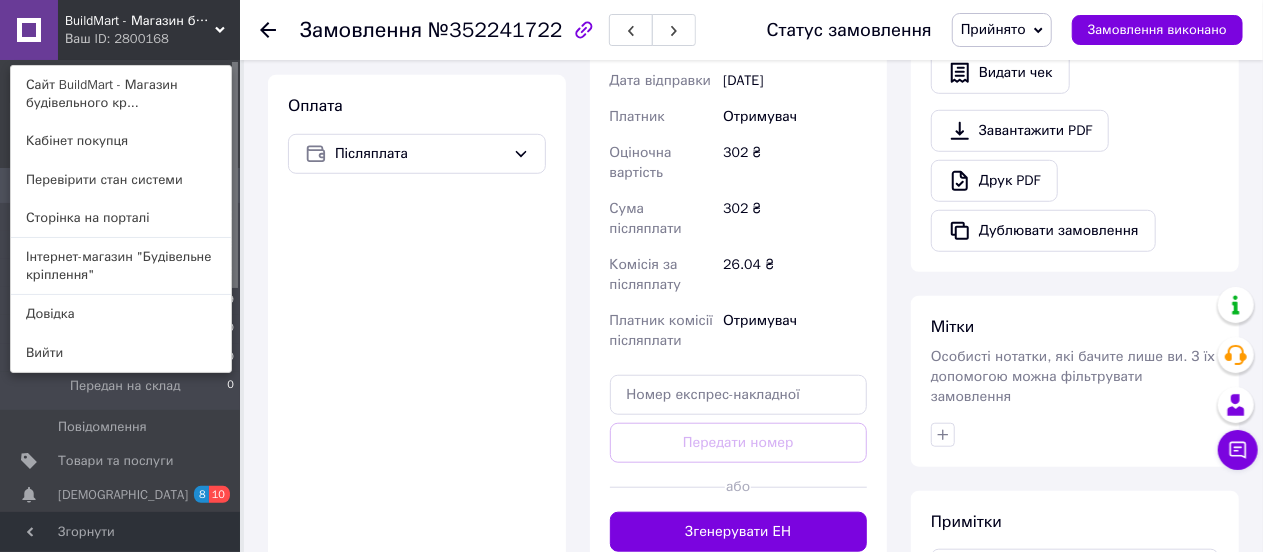 scroll, scrollTop: 589, scrollLeft: 0, axis: vertical 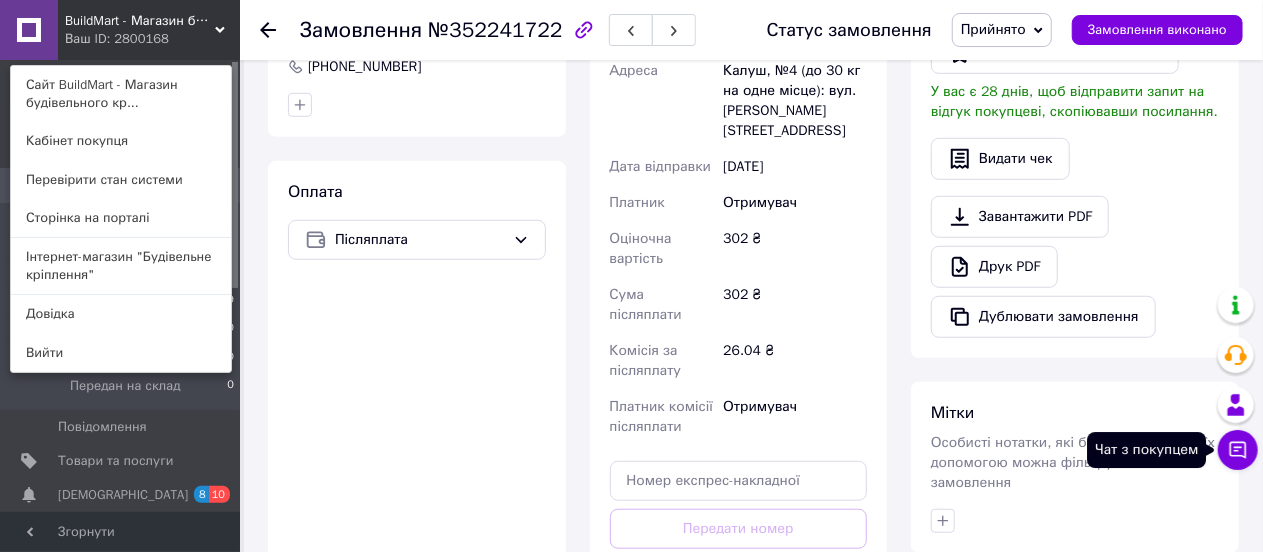 click 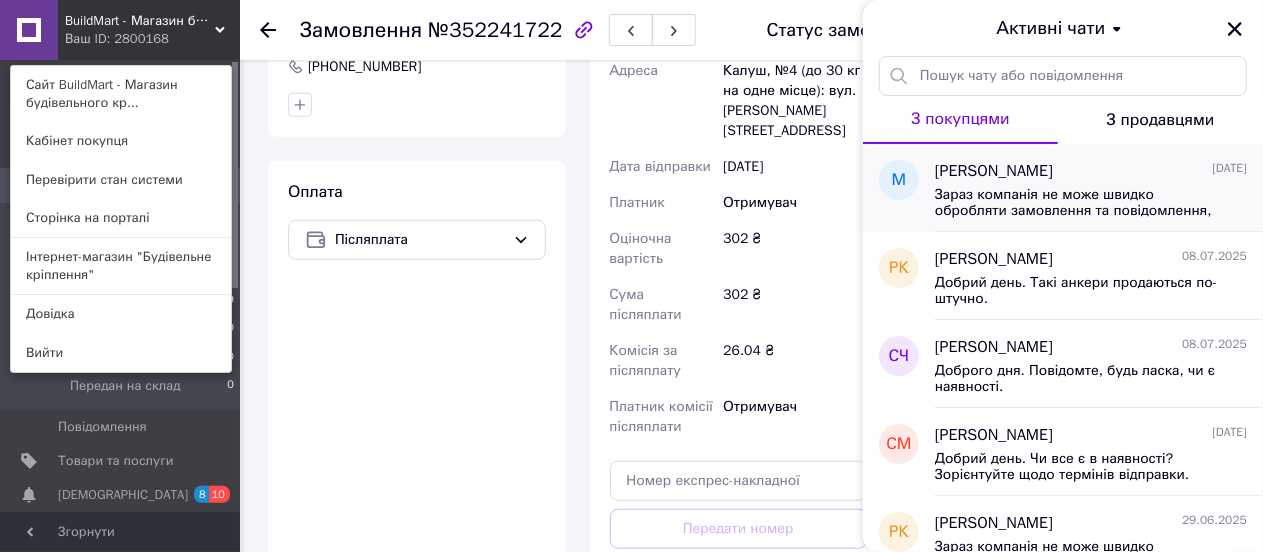 click on "Зараз компанія не може швидко обробляти замовлення та повідомлення,
оскільки за її графіком роботи зараз не робочий час чи вихідний. Вашу заявку буде оброблено найближчим робочим днем." at bounding box center (1077, 203) 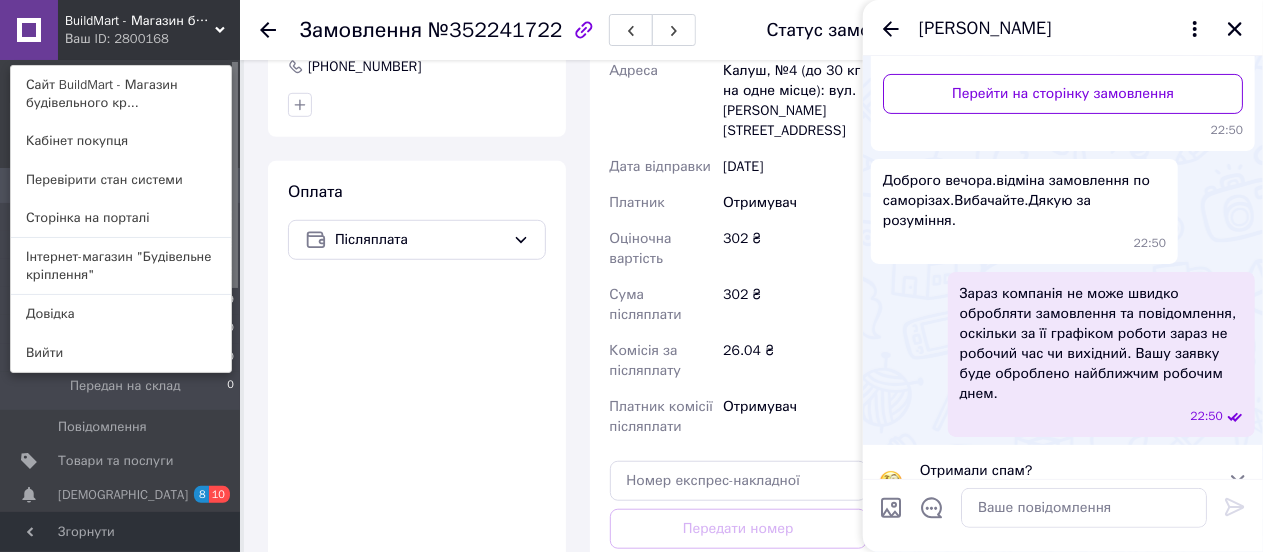 scroll, scrollTop: 0, scrollLeft: 0, axis: both 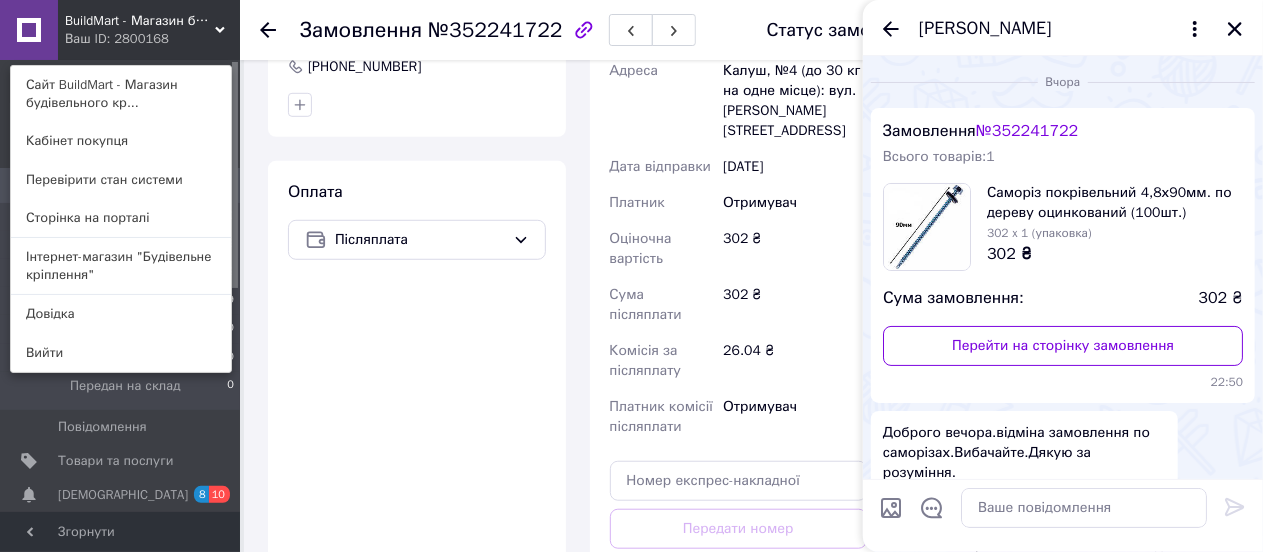 click on "Оплата Післяплата" at bounding box center (417, 409) 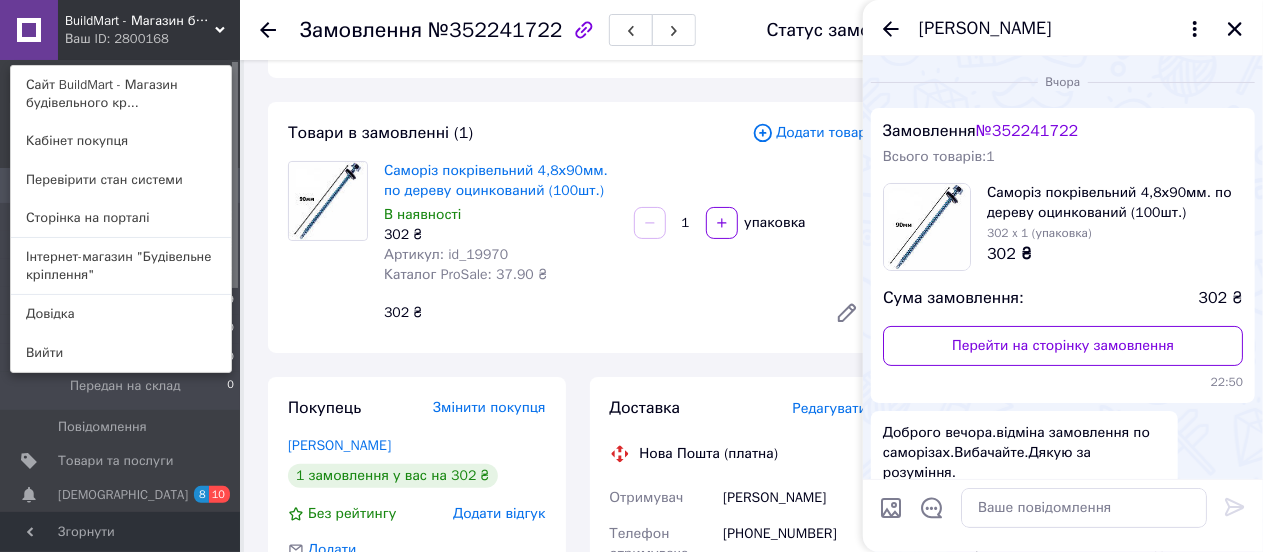 scroll, scrollTop: 200, scrollLeft: 0, axis: vertical 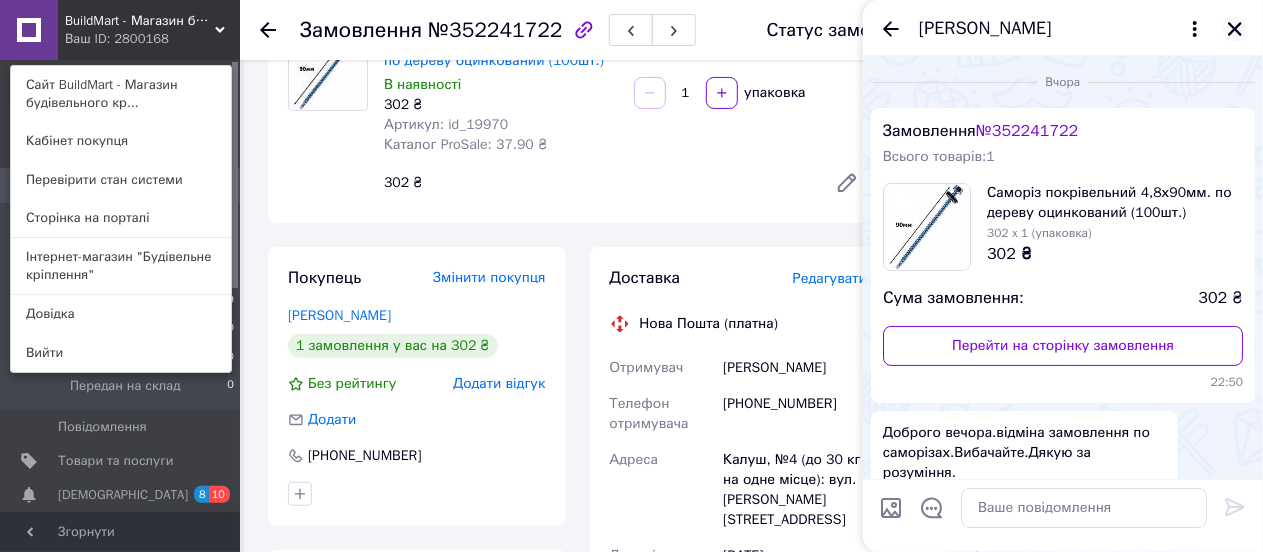 click 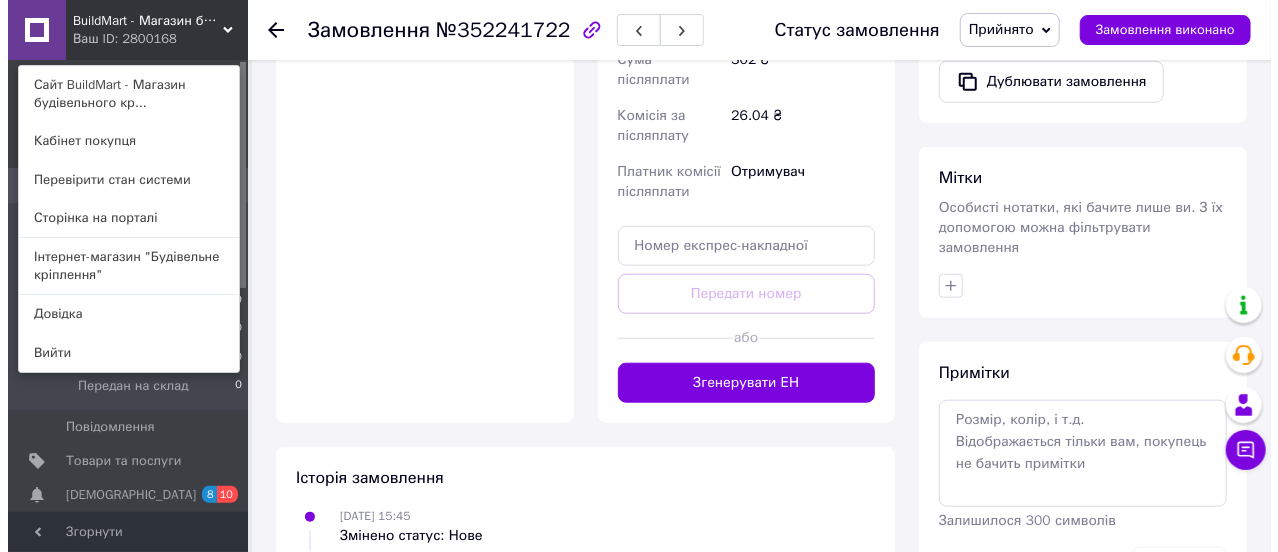 scroll, scrollTop: 889, scrollLeft: 0, axis: vertical 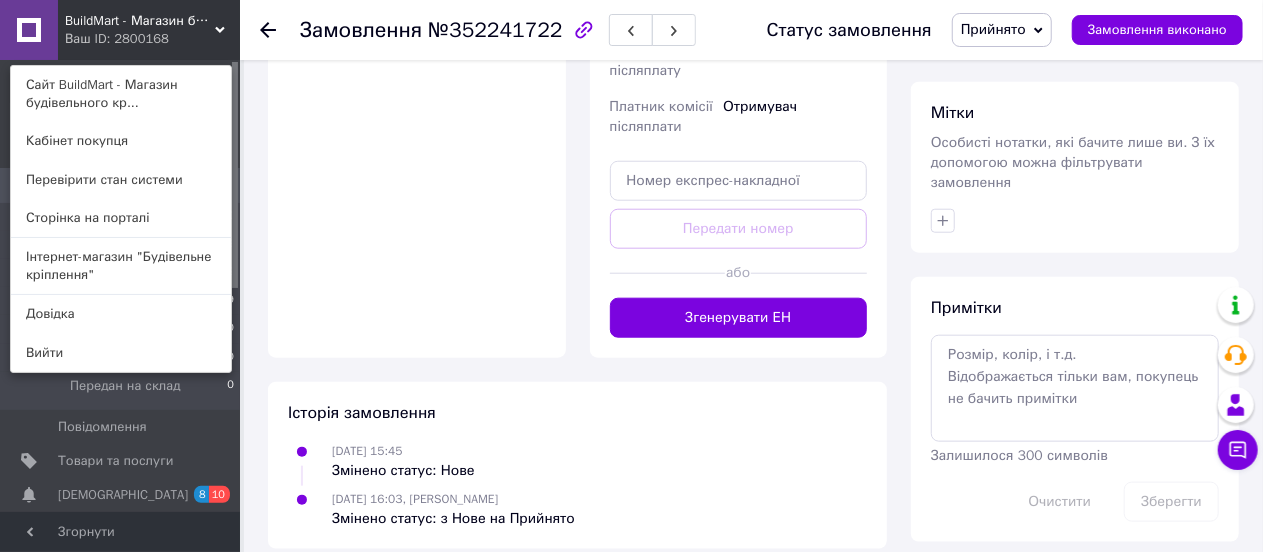 click on "Прийнято" at bounding box center [993, 29] 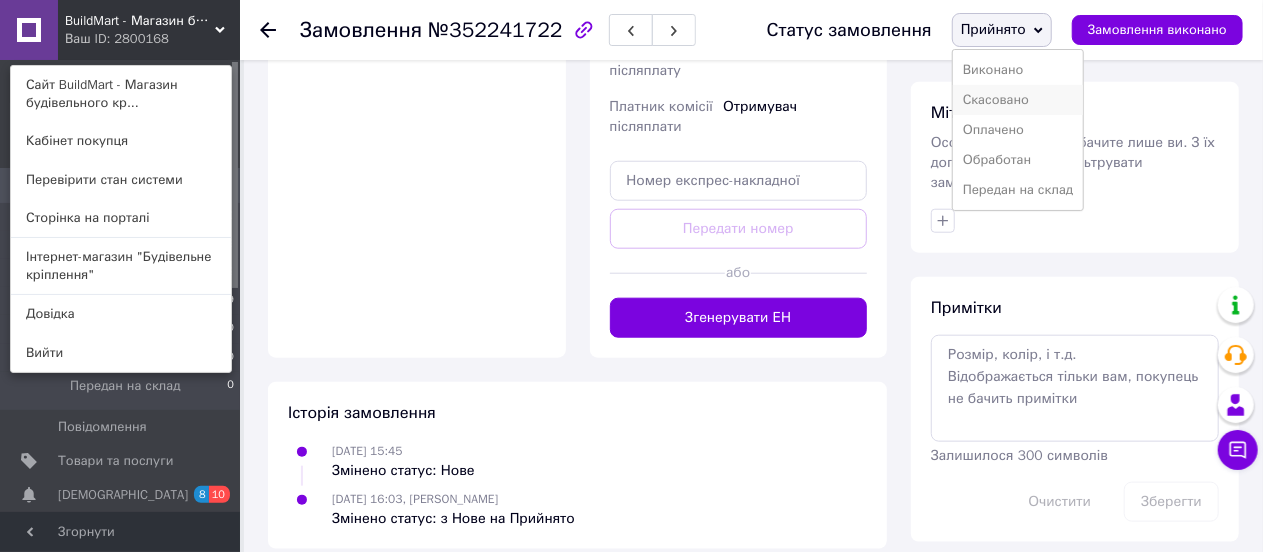 click on "Скасовано" at bounding box center (1018, 100) 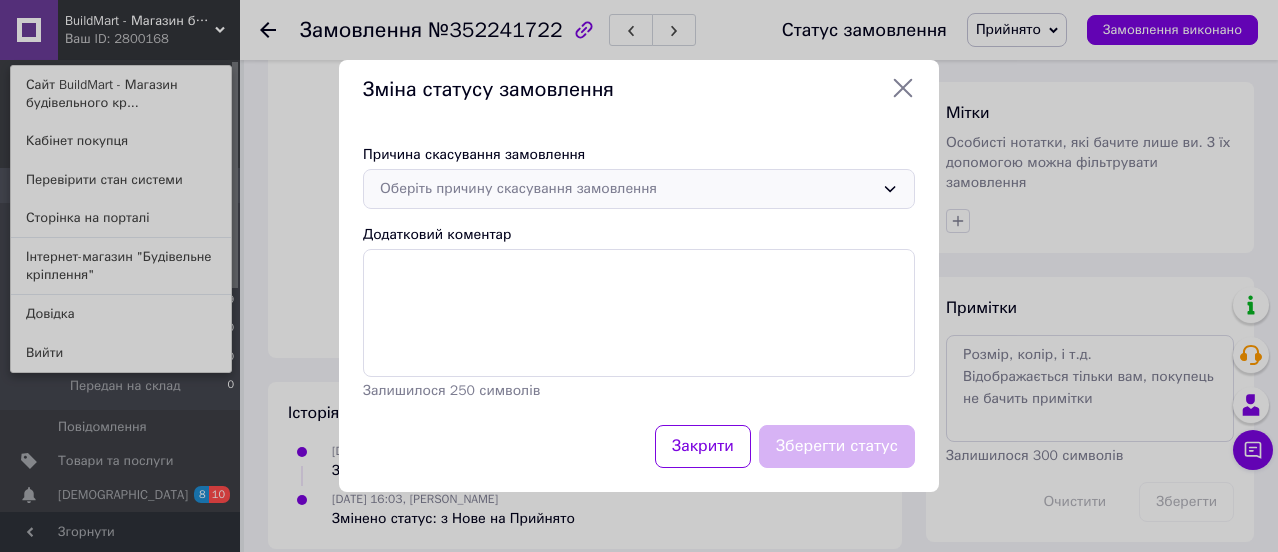 click on "Оберіть причину скасування замовлення" at bounding box center (627, 189) 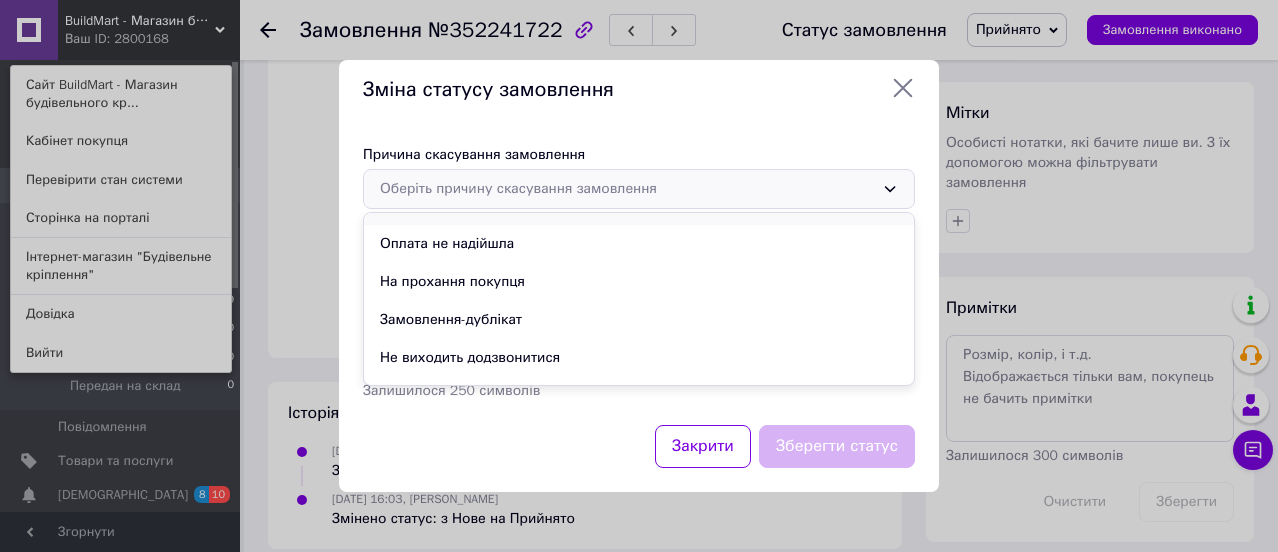 scroll, scrollTop: 94, scrollLeft: 0, axis: vertical 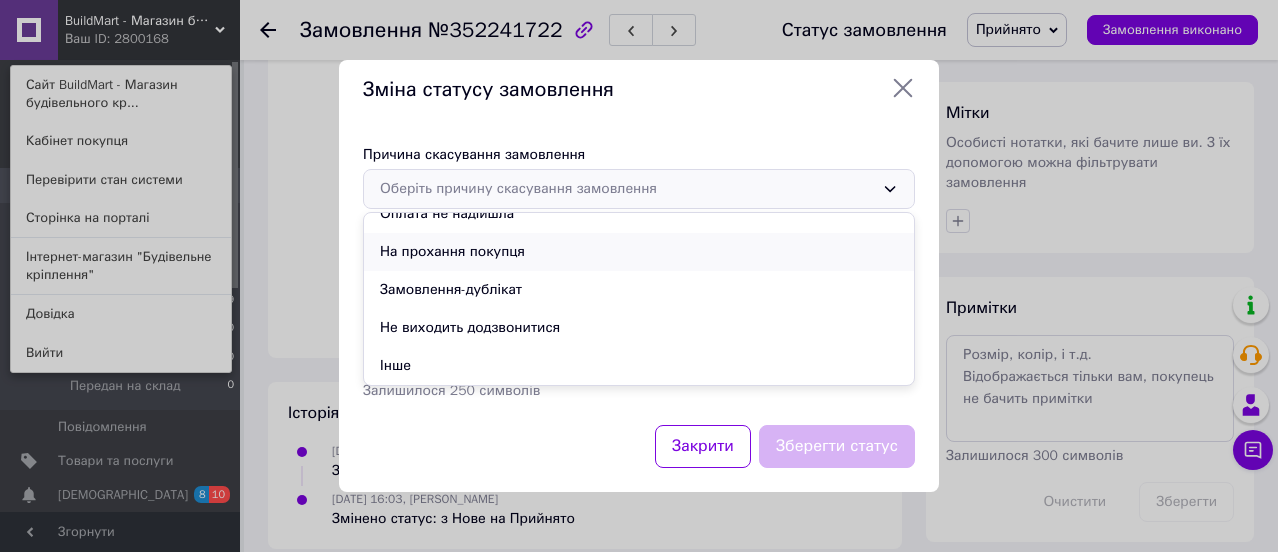 click on "На прохання покупця" at bounding box center [639, 252] 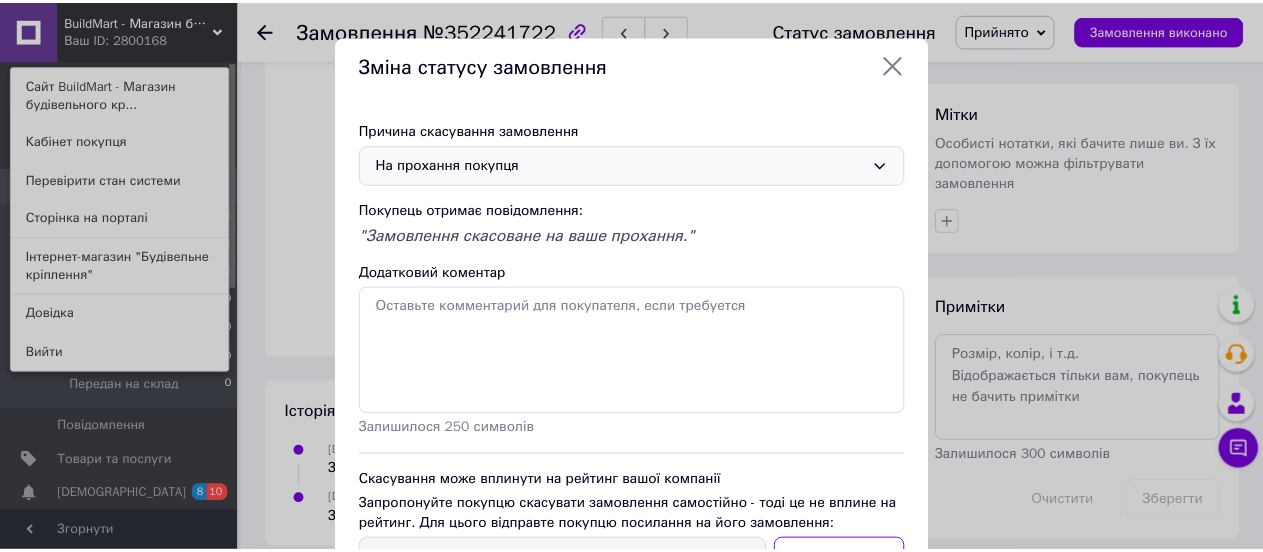 scroll, scrollTop: 152, scrollLeft: 0, axis: vertical 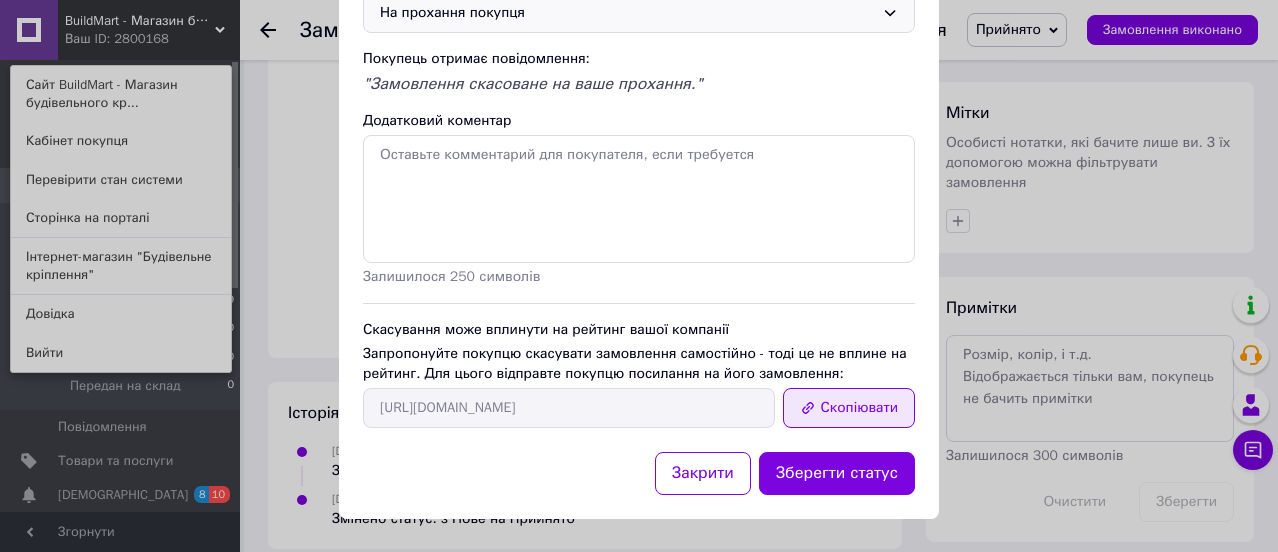 click on "Скопіювати" at bounding box center [849, 408] 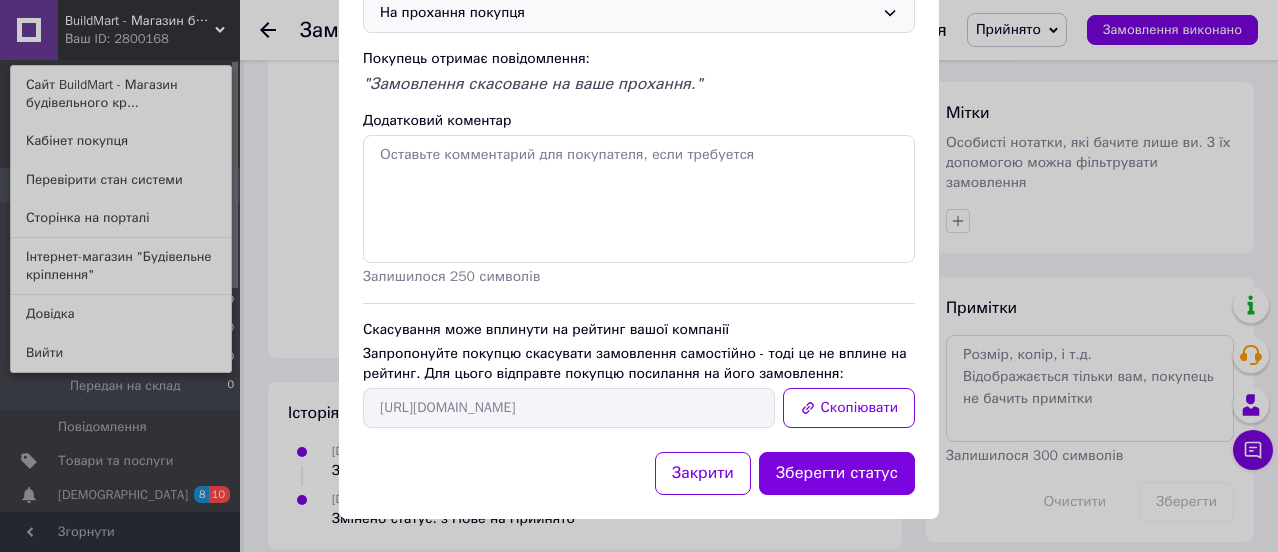 click on "Зміна статусу замовлення Причина скасування замовлення На прохання покупця Покупець отримає повідомлення: "Замовлення скасоване на ваше прохання." Додатковий коментар Залишилося 250 символів Скасування може вплинути на рейтинг вашої компанії Запропонуйте покупцю скасувати замовлення самостійно - тоді це не вплине на рейтинг. Для цього відправте покупцю посилання на його замовлення: https://my.prom.ua/cabinet/user/orders/352241722   Скопіювати Закрити Зберегти статус" at bounding box center (639, 201) 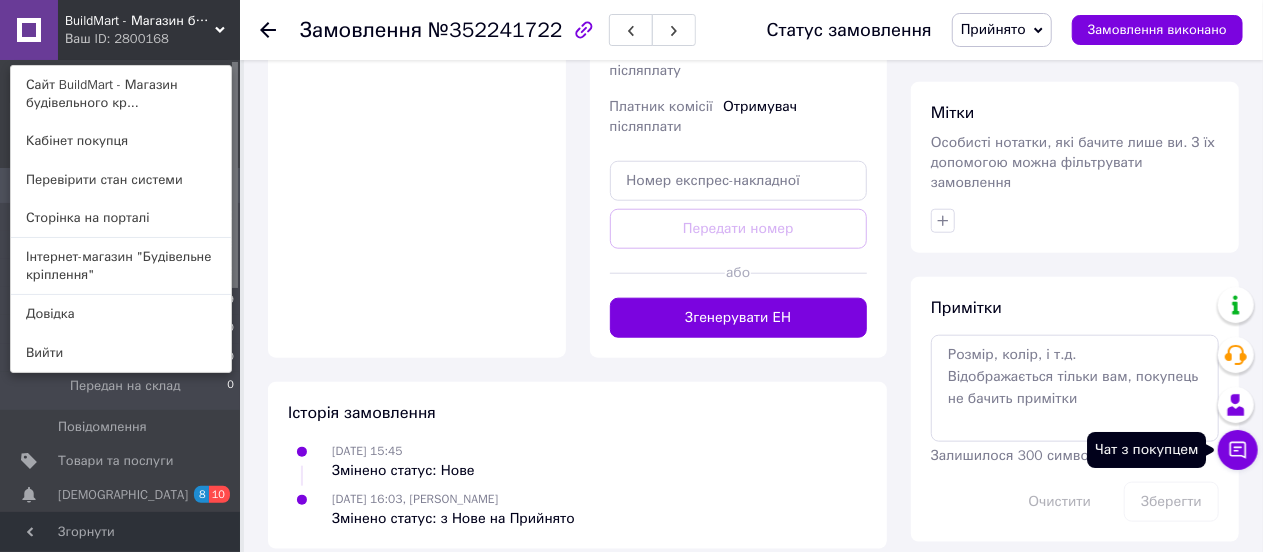 click 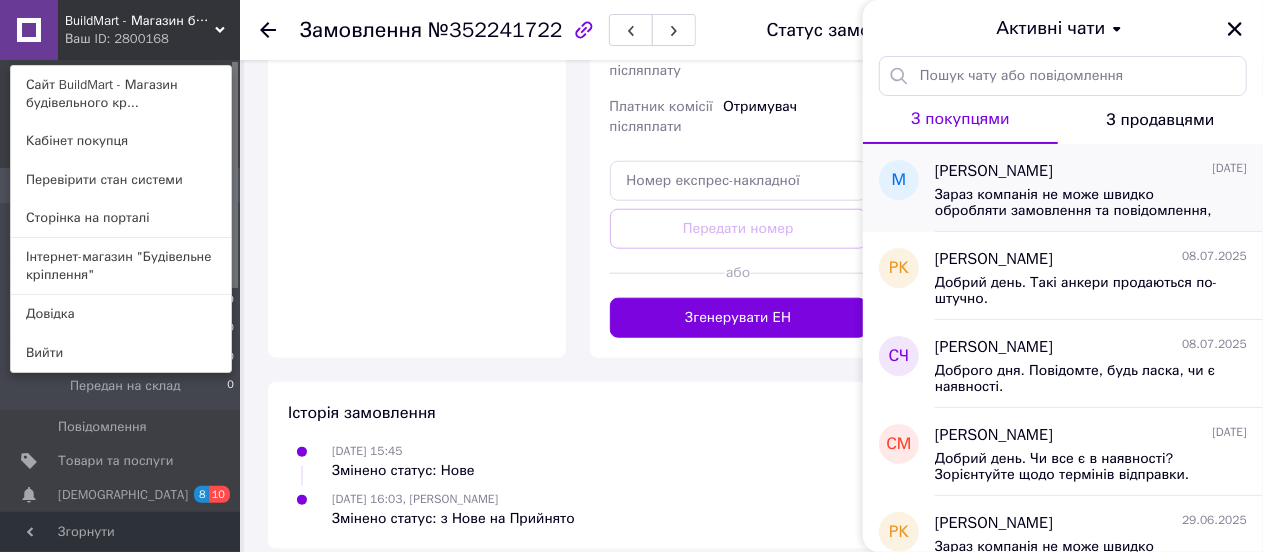 click on "Зараз компанія не може швидко обробляти замовлення та повідомлення,
оскільки за її графіком роботи зараз не робочий час чи вихідний. Вашу заявку буде оброблено найближчим робочим днем." at bounding box center [1077, 203] 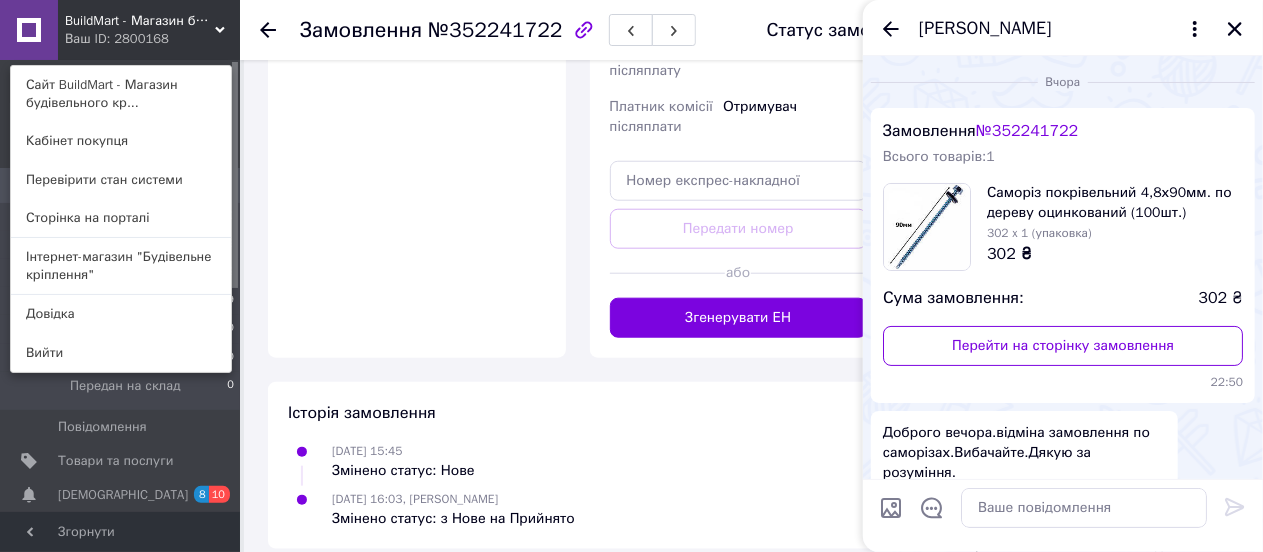 scroll, scrollTop: 252, scrollLeft: 0, axis: vertical 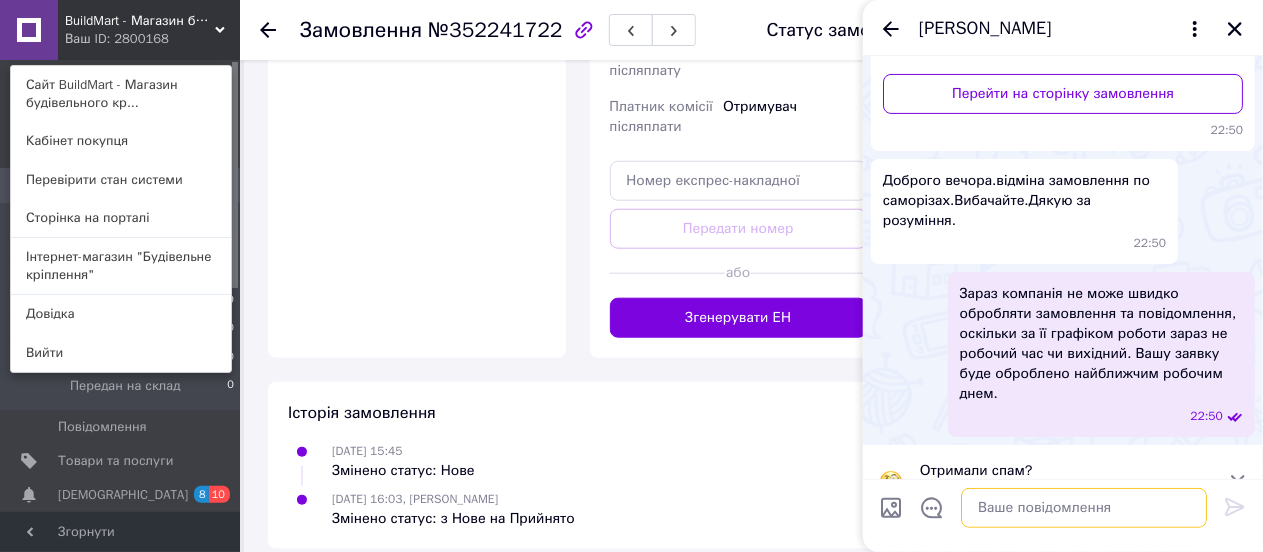 click at bounding box center [1084, 508] 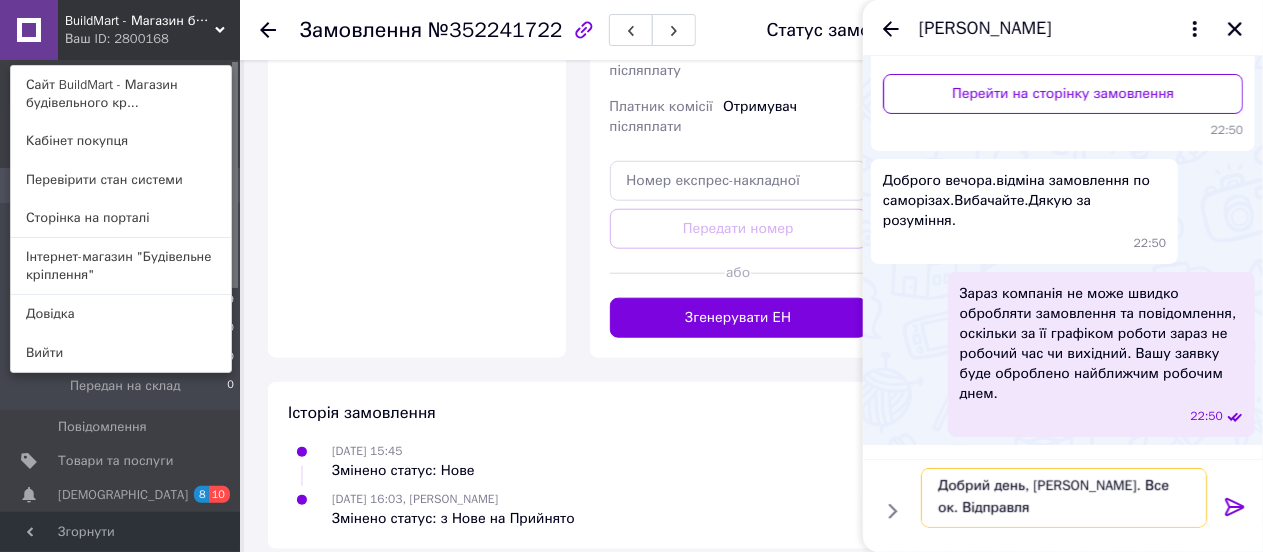 scroll, scrollTop: 1, scrollLeft: 0, axis: vertical 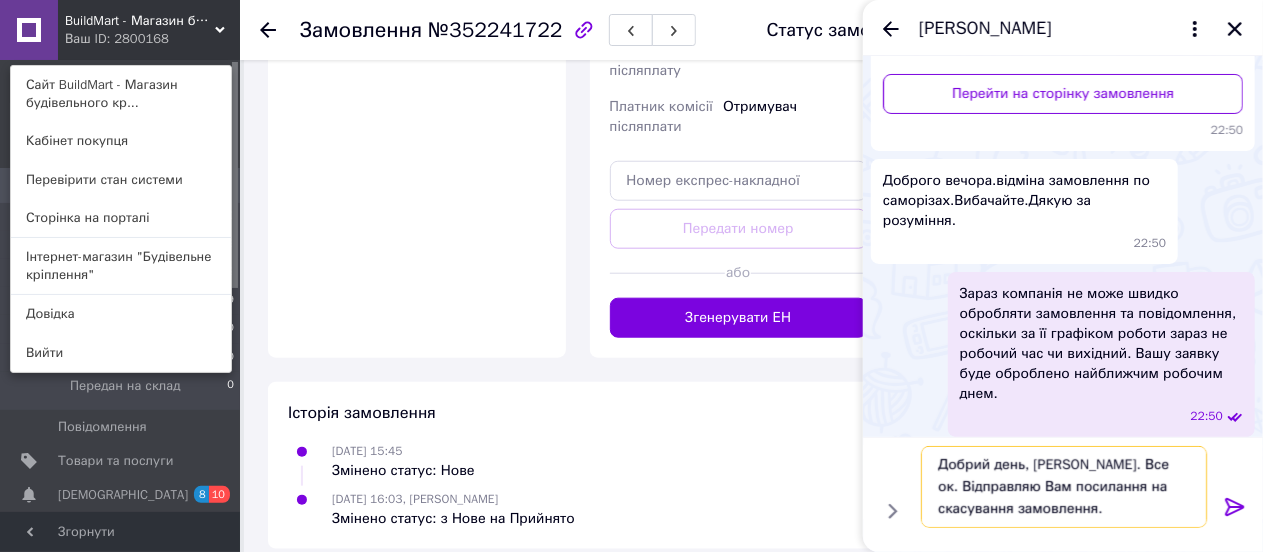 paste on "https://my.prom.ua/cabinet/user/orders/352241722" 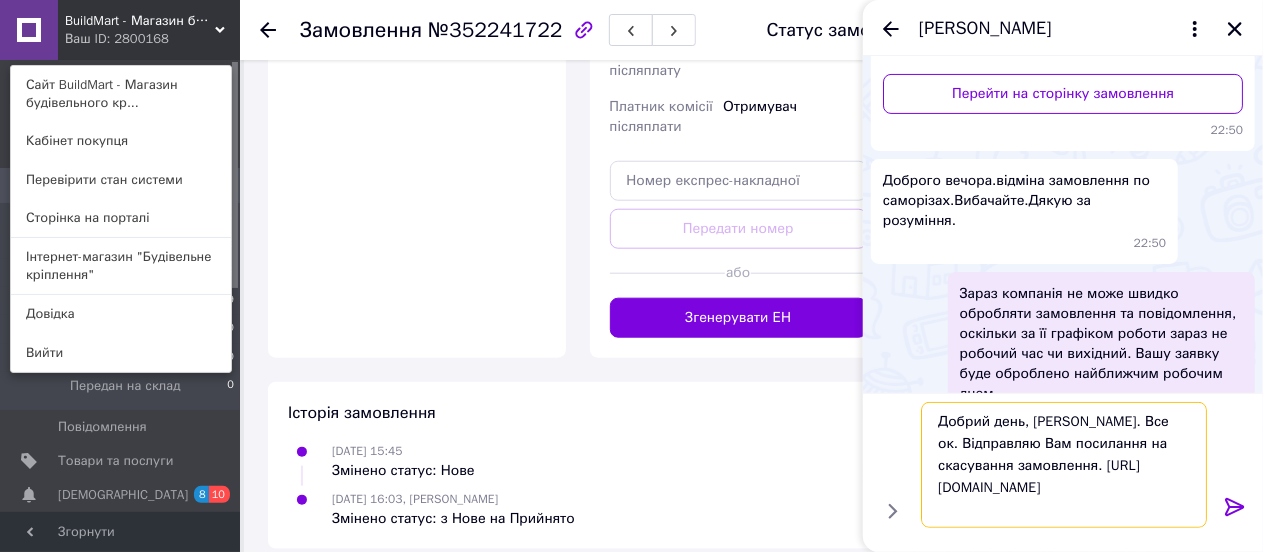 type on "Добрий день, Микола. Все ок. Відправляю Вам посилання на скасування замовлення. https://my.prom.ua/cabinet/user/orders/352241722" 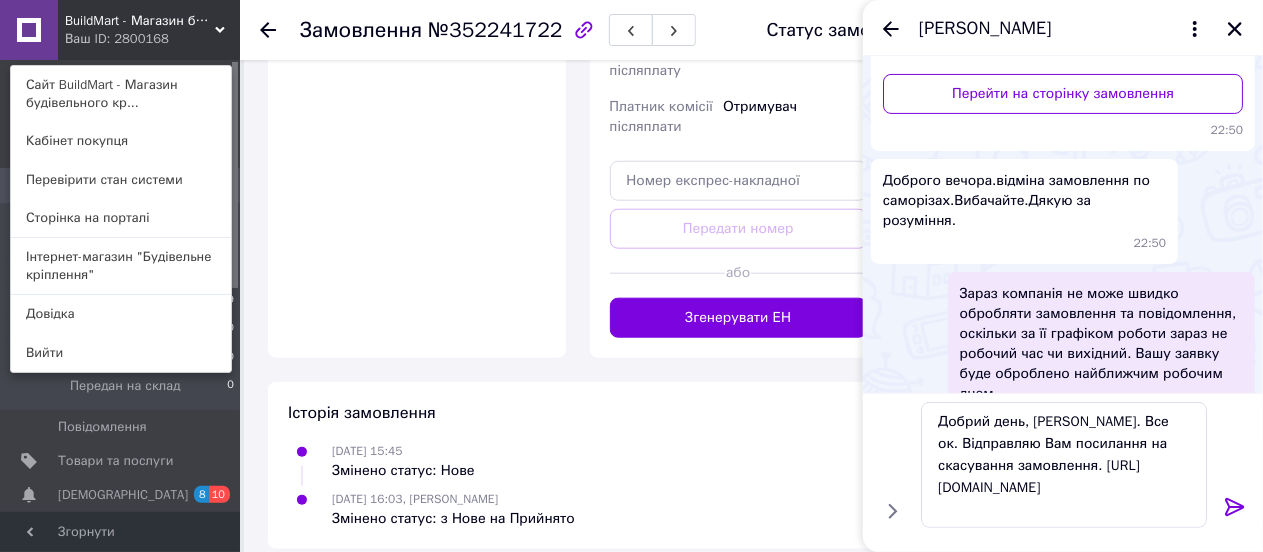 click 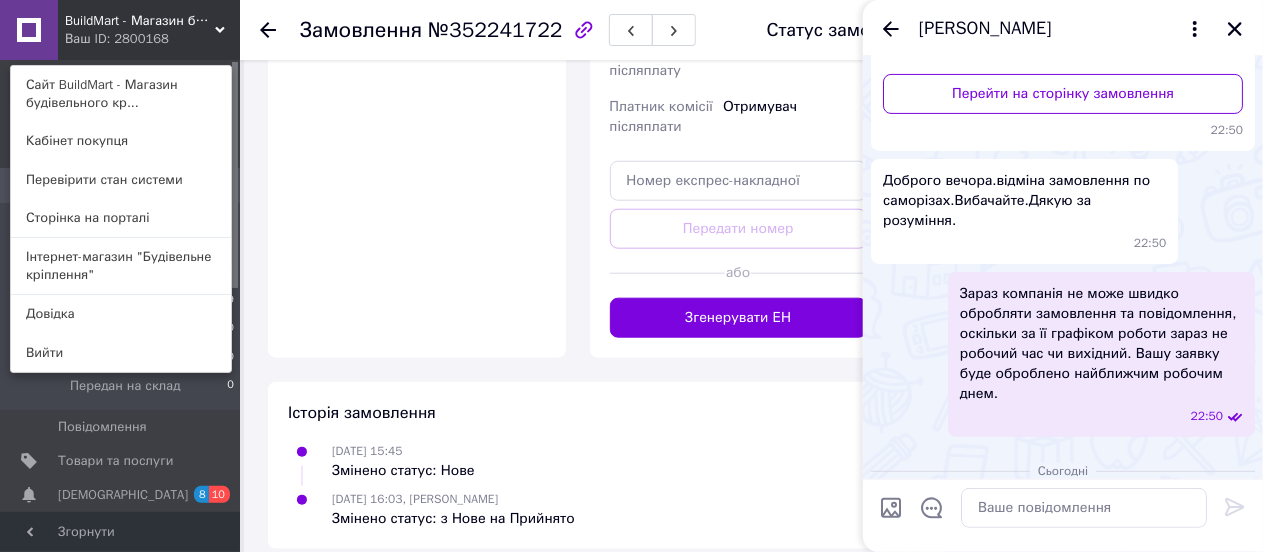 scroll, scrollTop: 0, scrollLeft: 0, axis: both 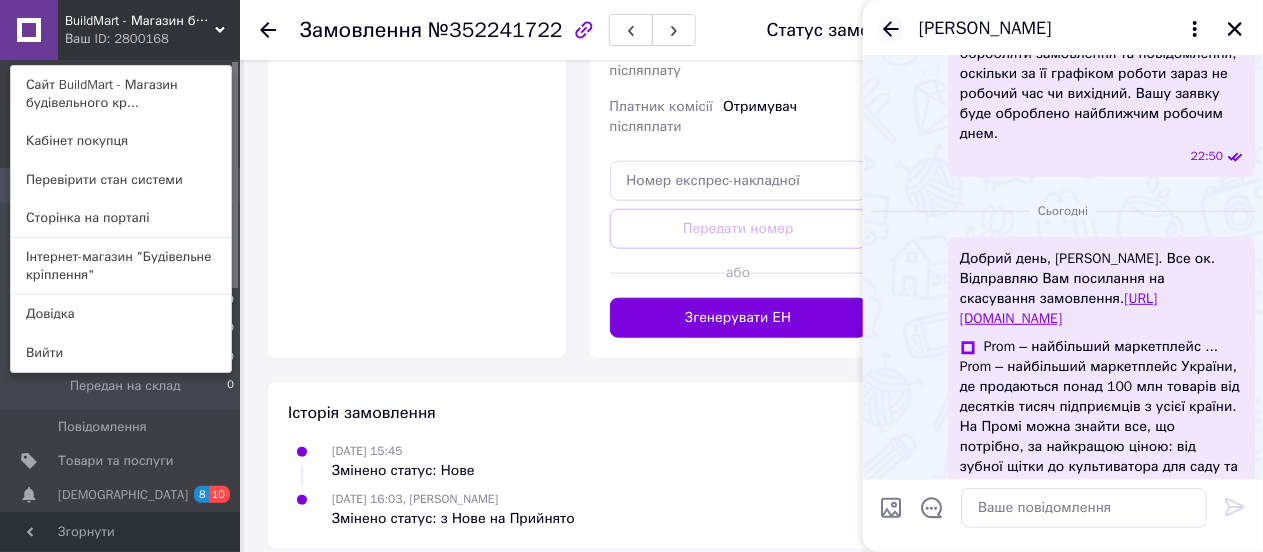 click 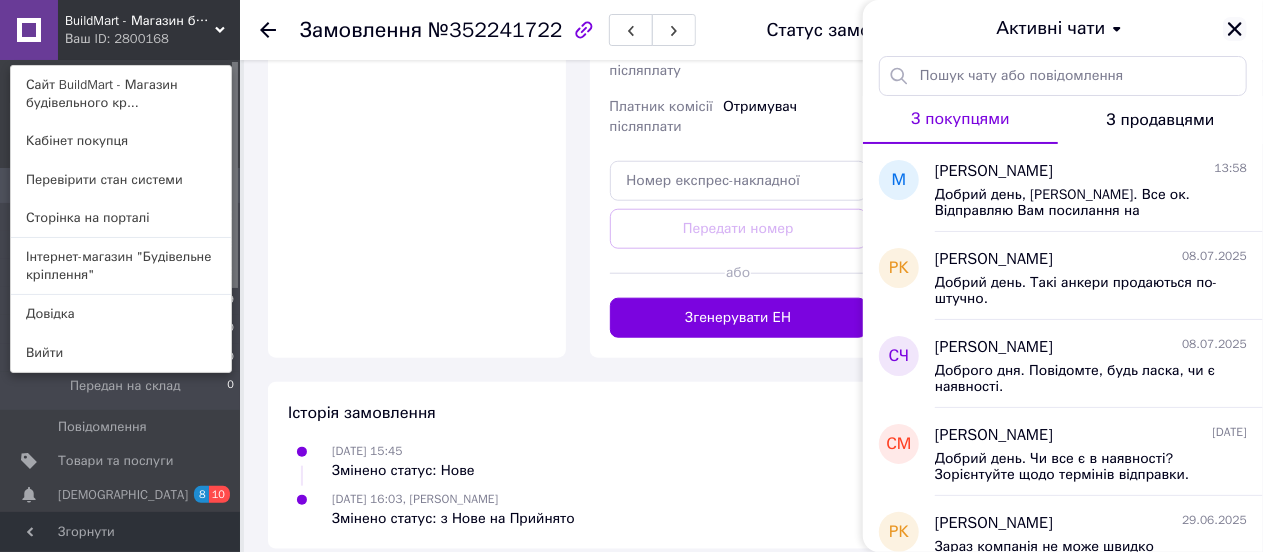 click 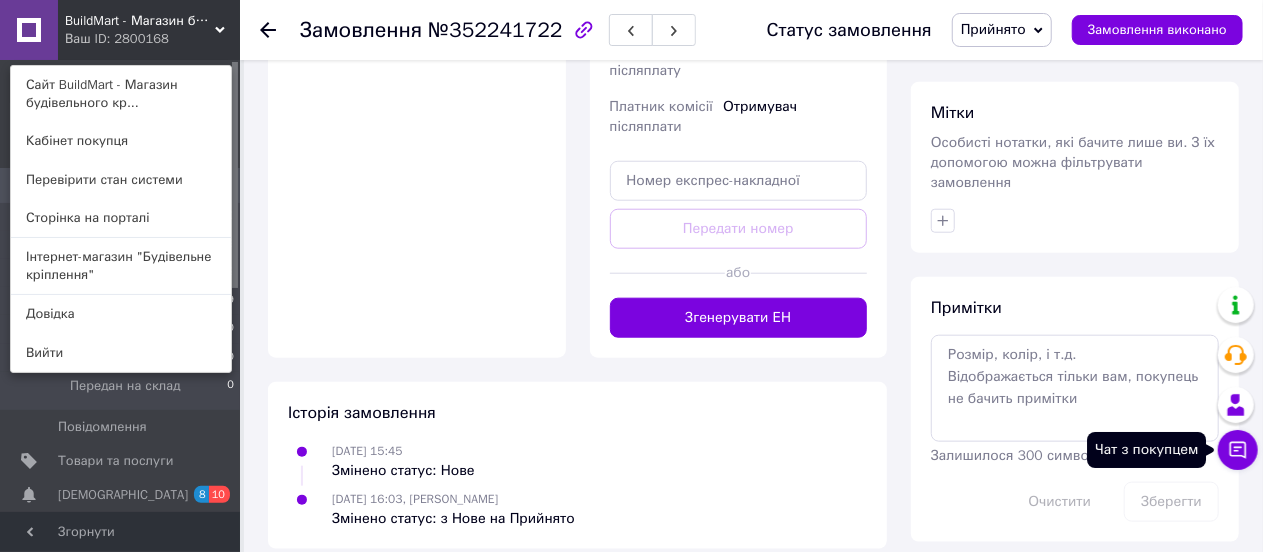 click 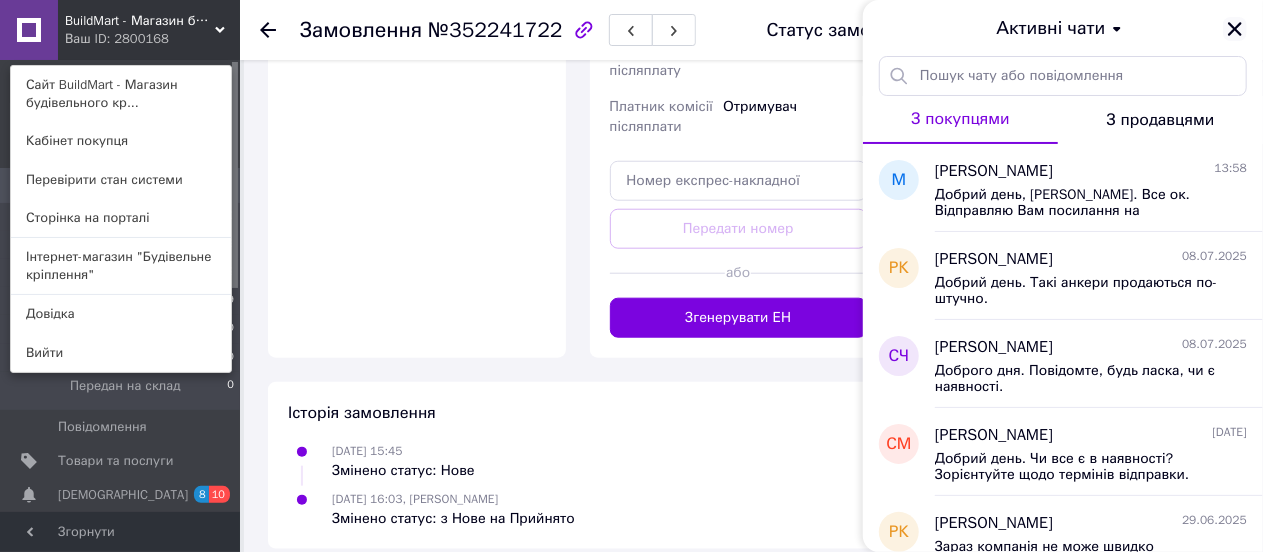 click 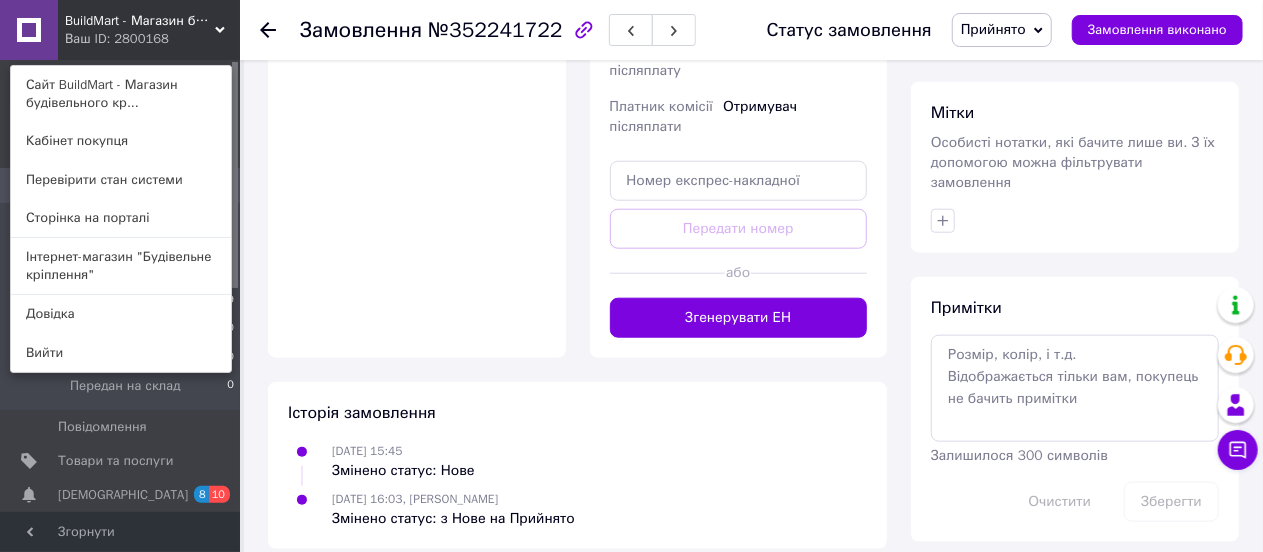 click on "BuildMart - Магазин будівельного кріплення" at bounding box center [140, 21] 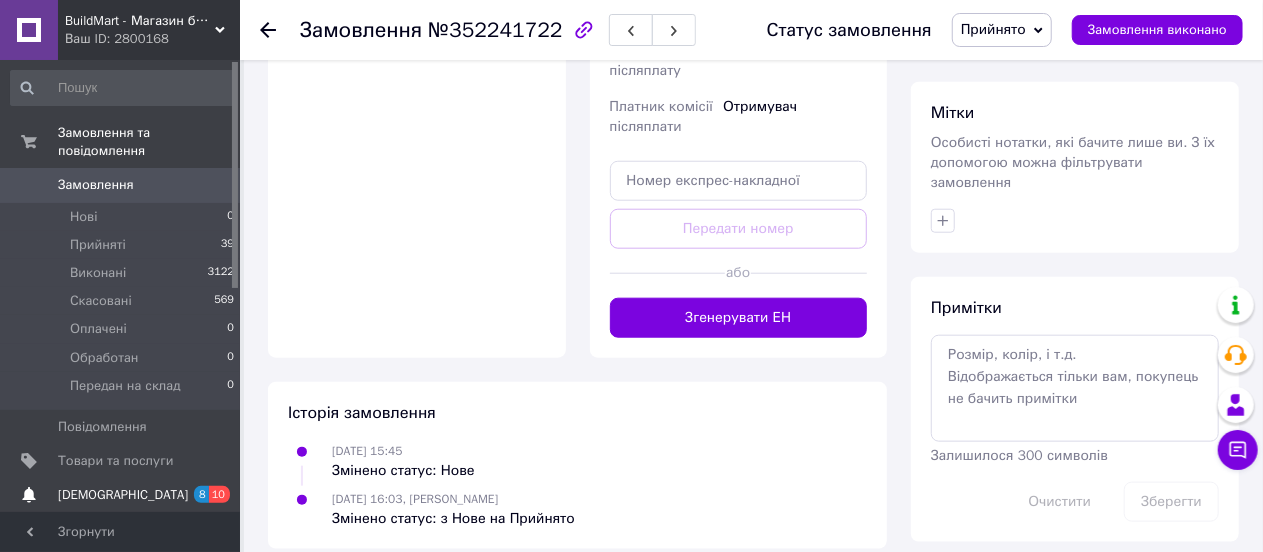 click on "[DEMOGRAPHIC_DATA]" at bounding box center [123, 495] 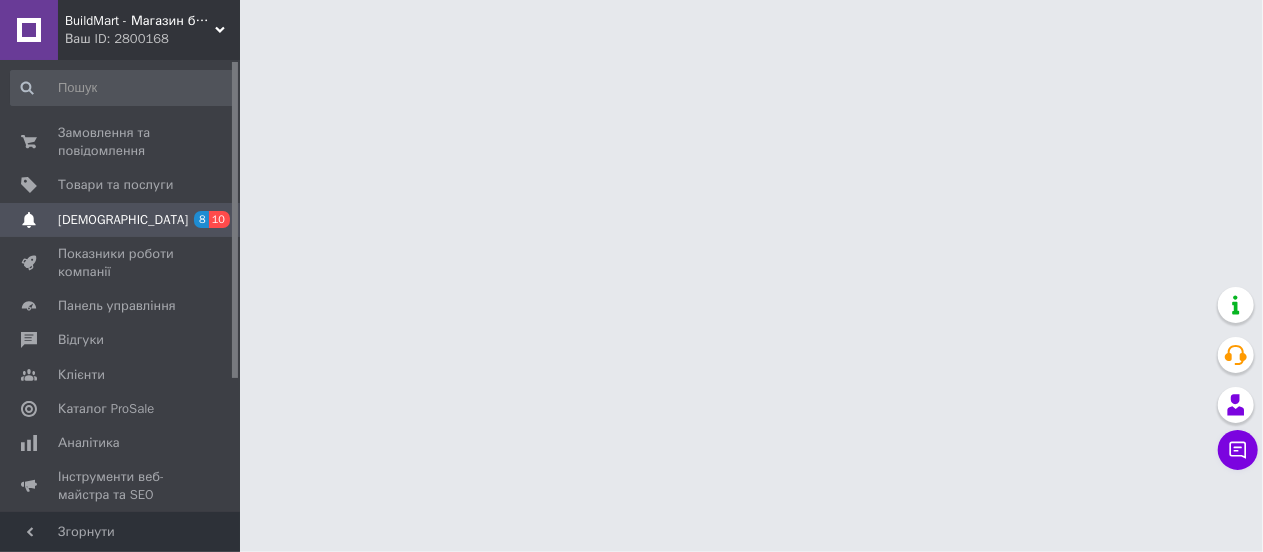 scroll, scrollTop: 0, scrollLeft: 0, axis: both 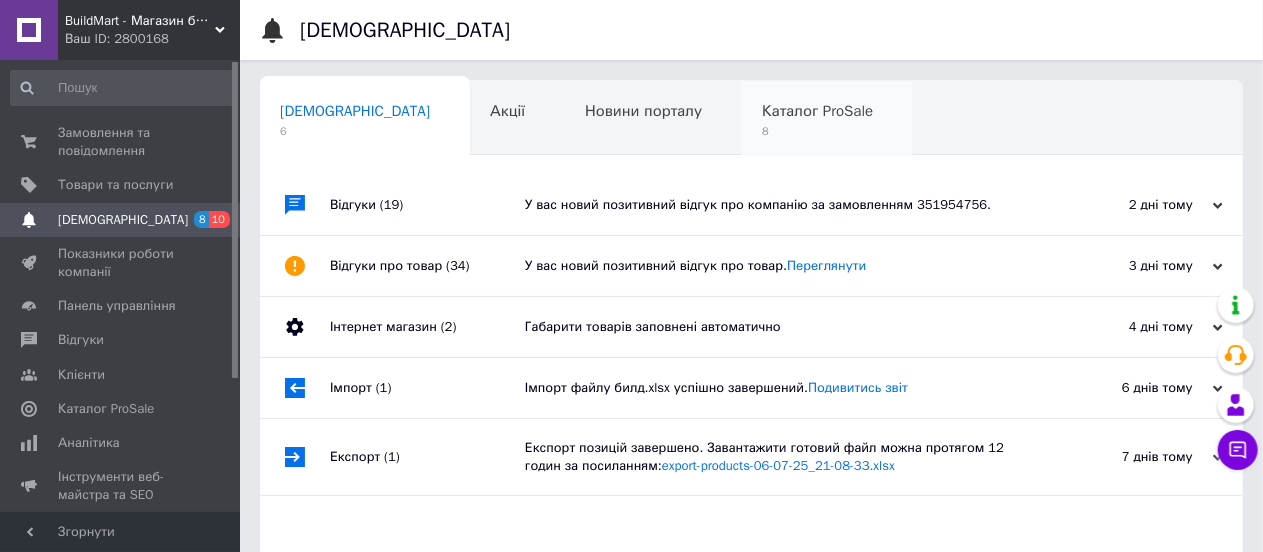 click on "Каталог ProSale 8" at bounding box center [827, 119] 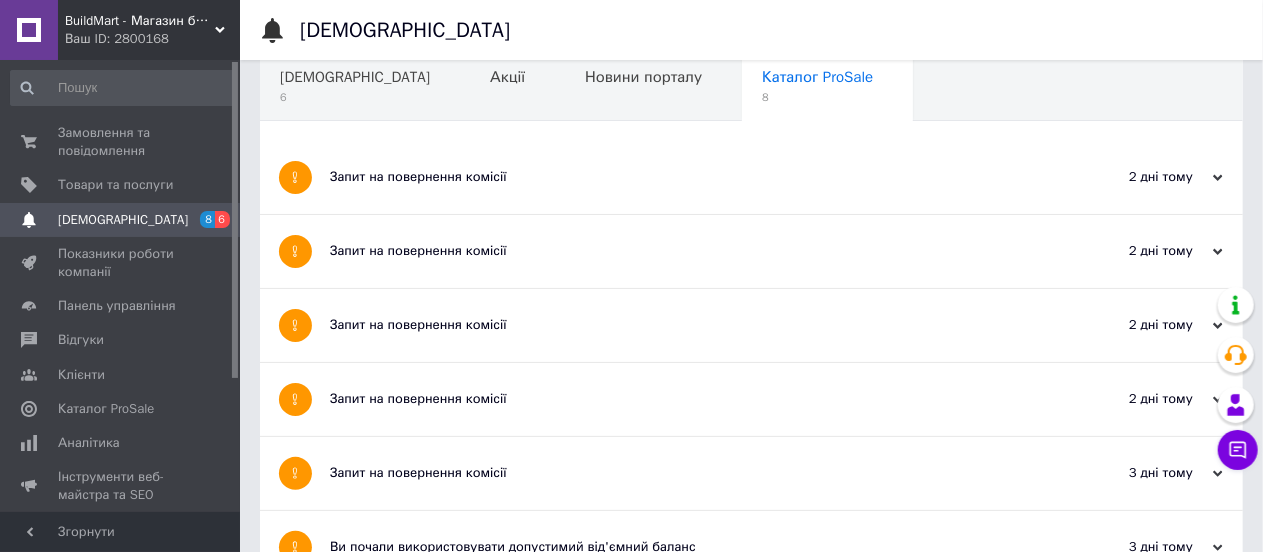 scroll, scrollTop: 0, scrollLeft: 0, axis: both 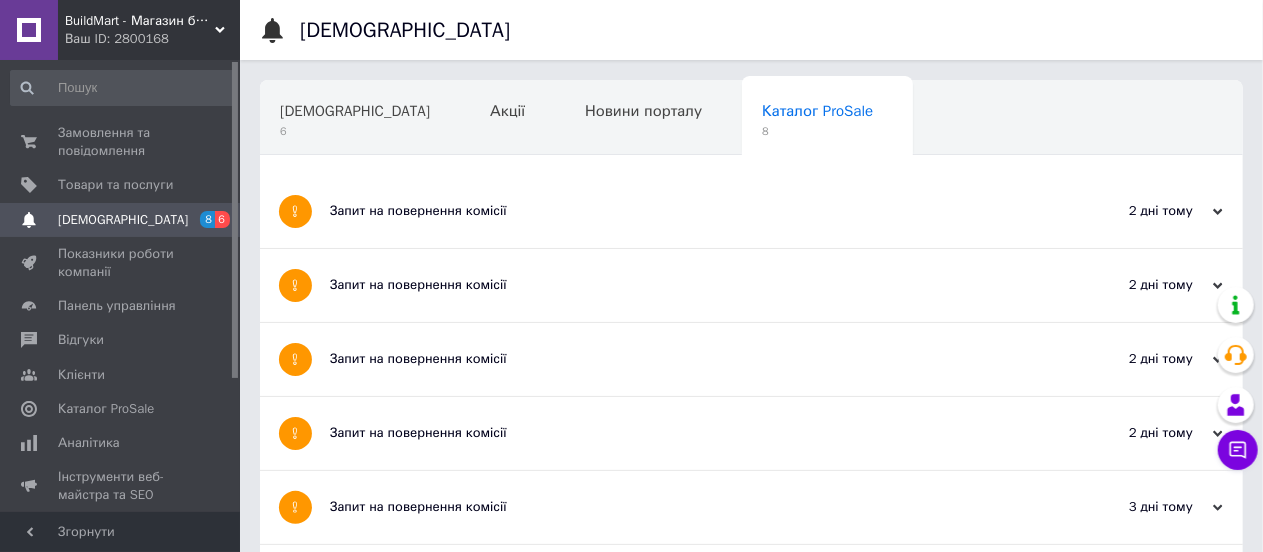 click on "Запит на повернення комісії" at bounding box center [676, 211] 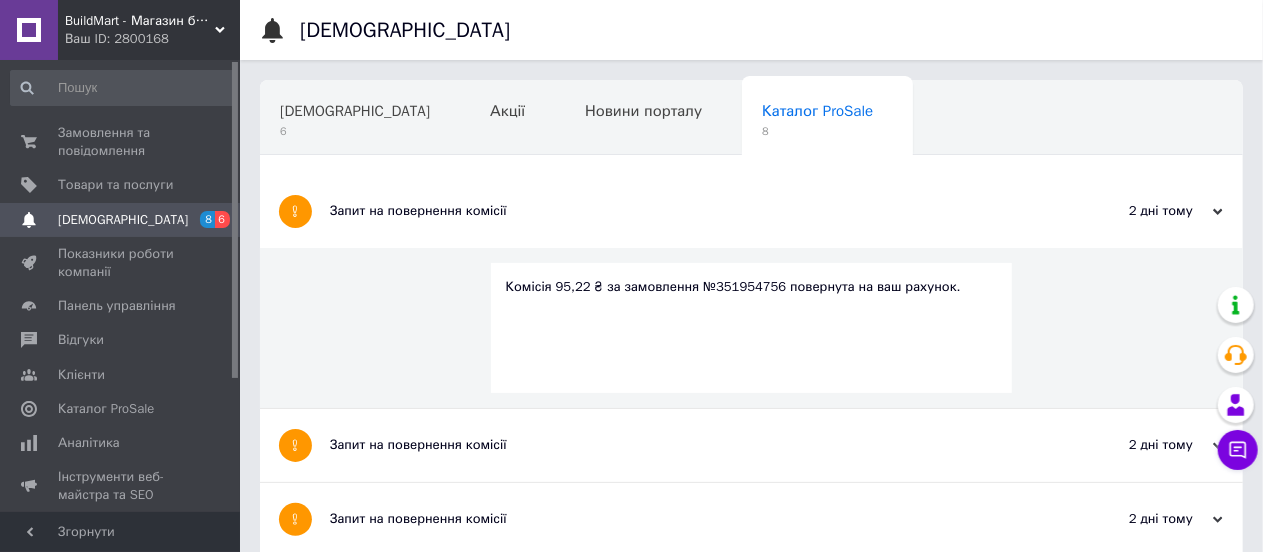 click on "Запит на повернення комісії" at bounding box center (676, 211) 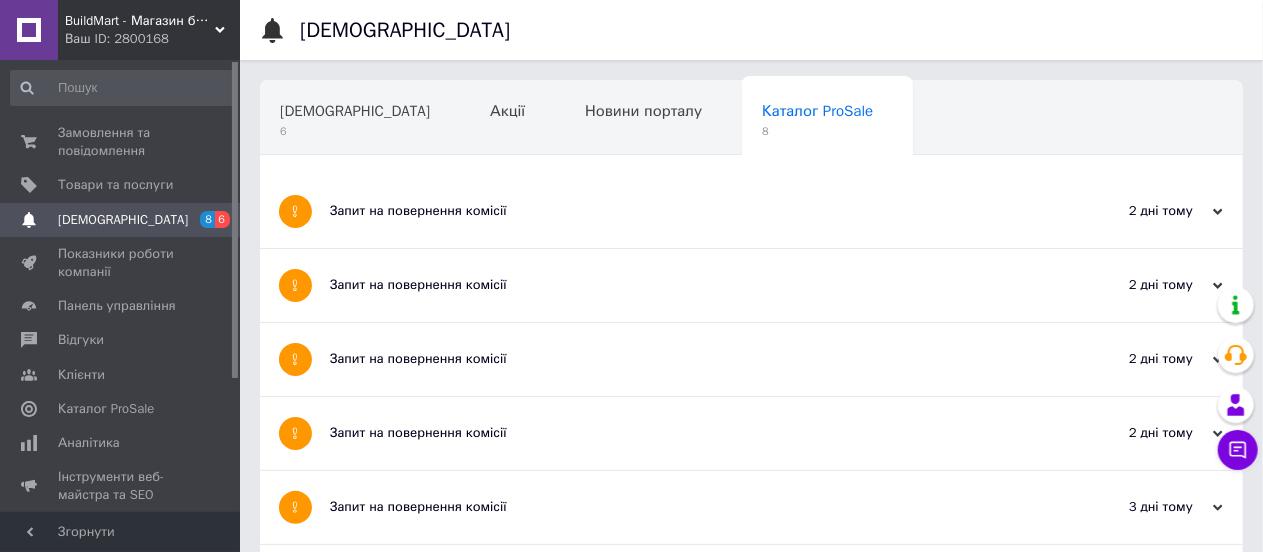 click on "Запит на повернення комісії" at bounding box center (676, 285) 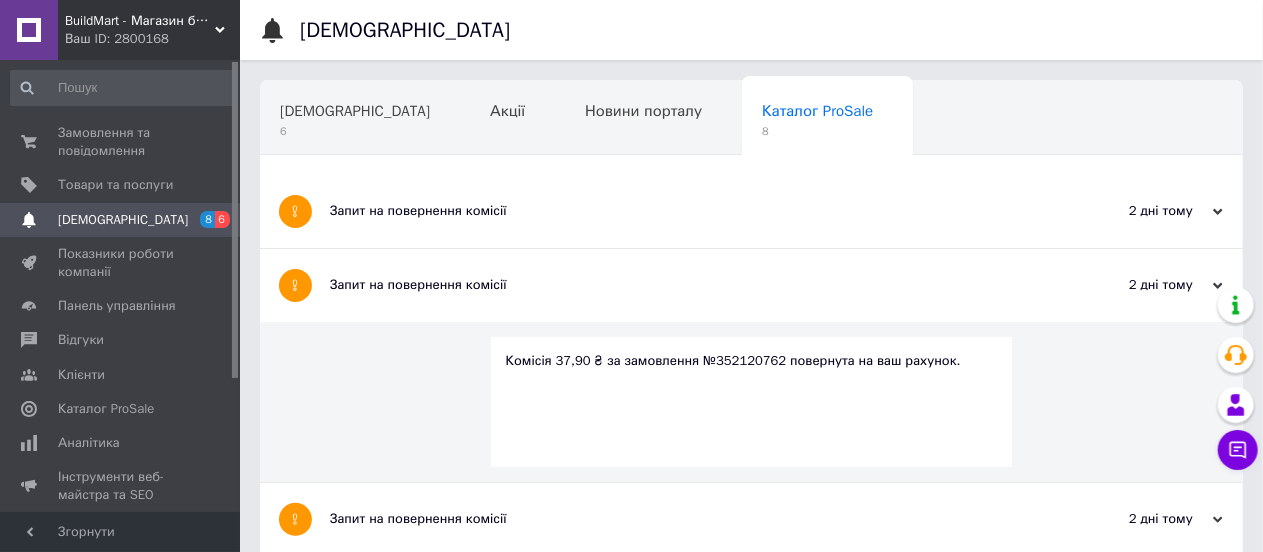 click on "Запит на повернення комісії" at bounding box center (676, 285) 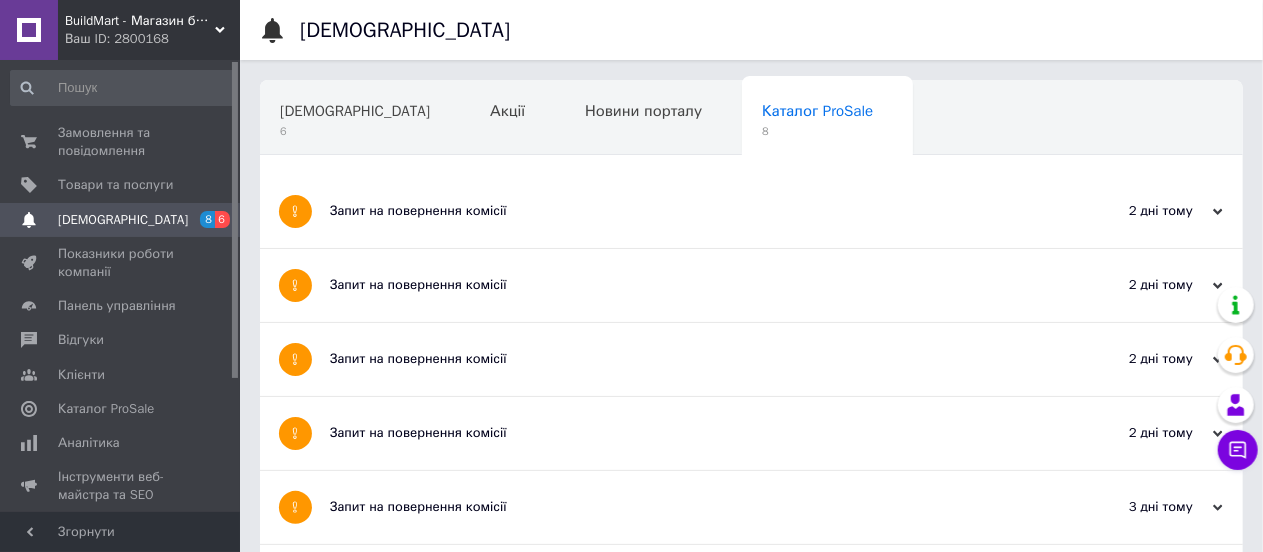 click on "Запит на повернення комісії" at bounding box center (676, 359) 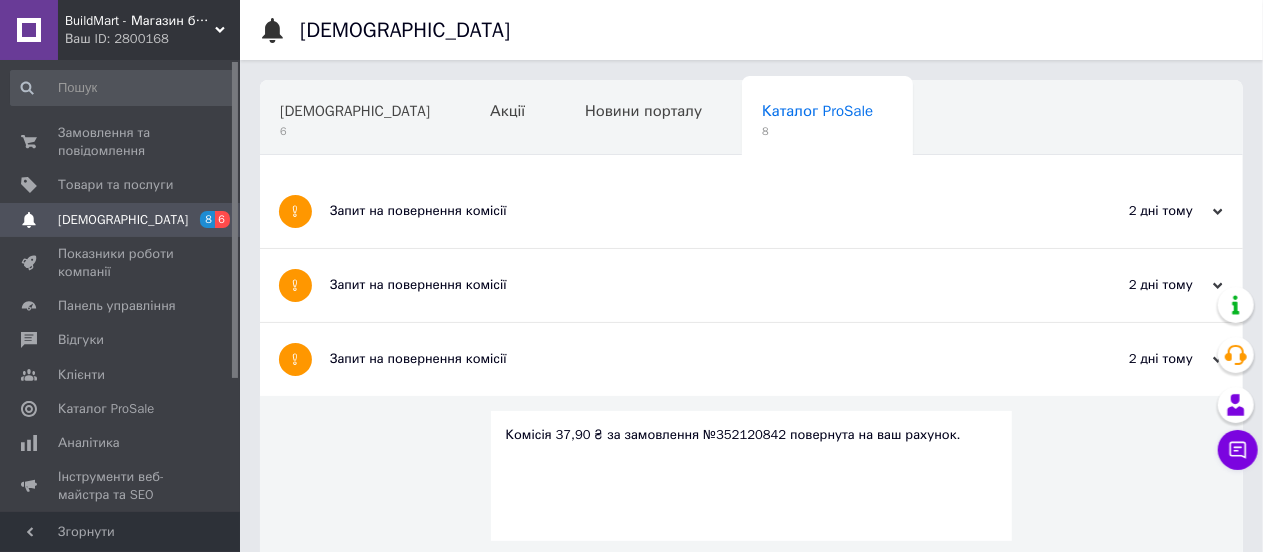 click on "Запит на повернення комісії" at bounding box center (676, 359) 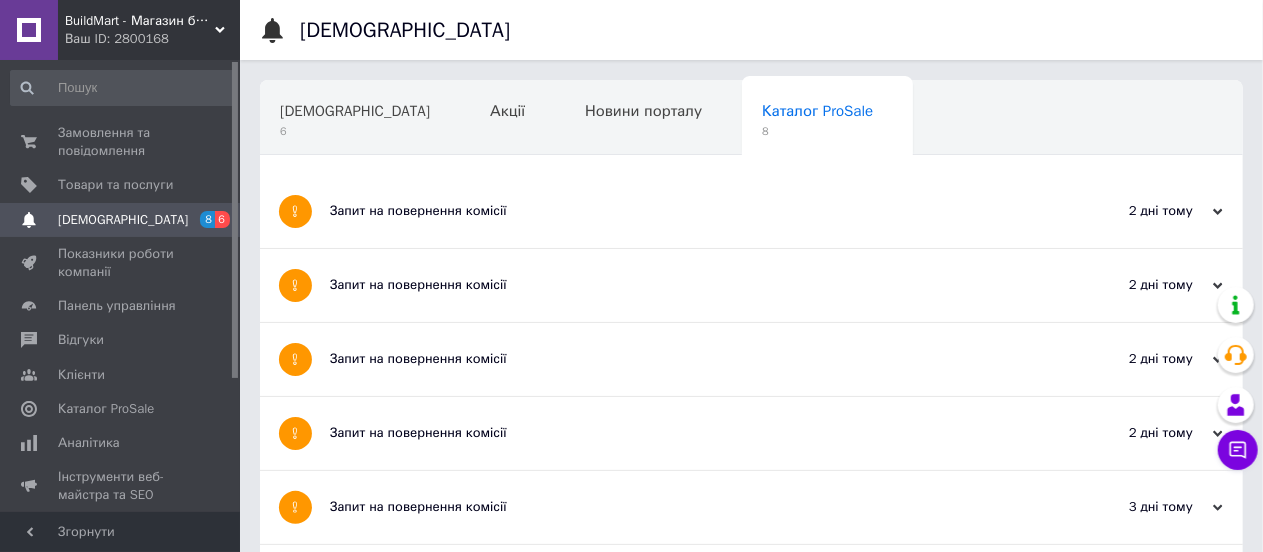 click on "Запит на повернення комісії" at bounding box center [676, 433] 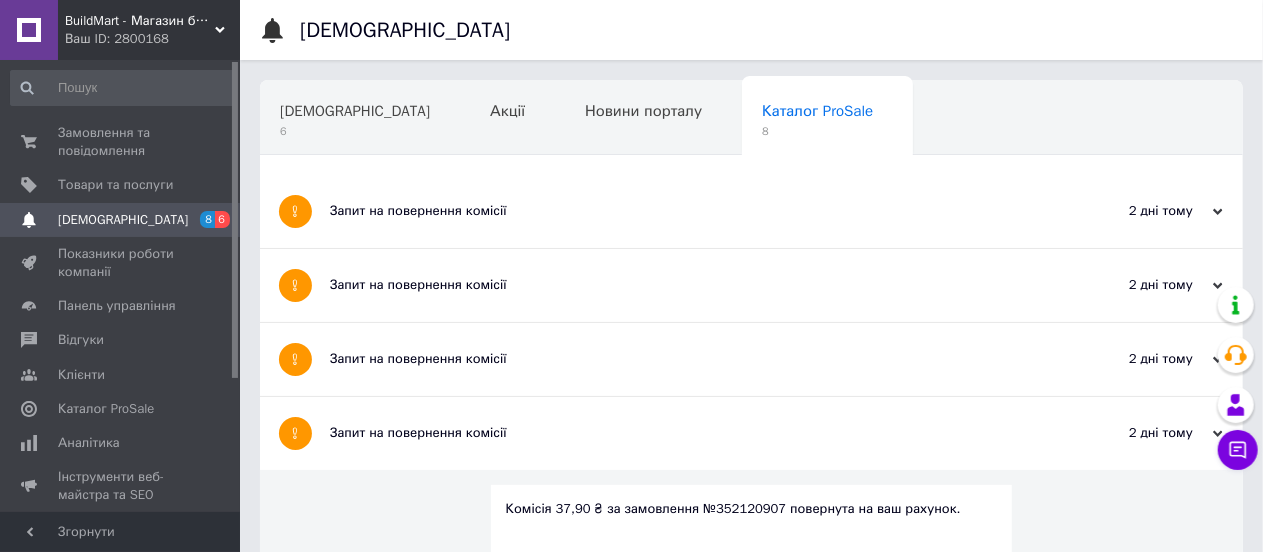 click on "Запит на повернення комісії" at bounding box center [676, 433] 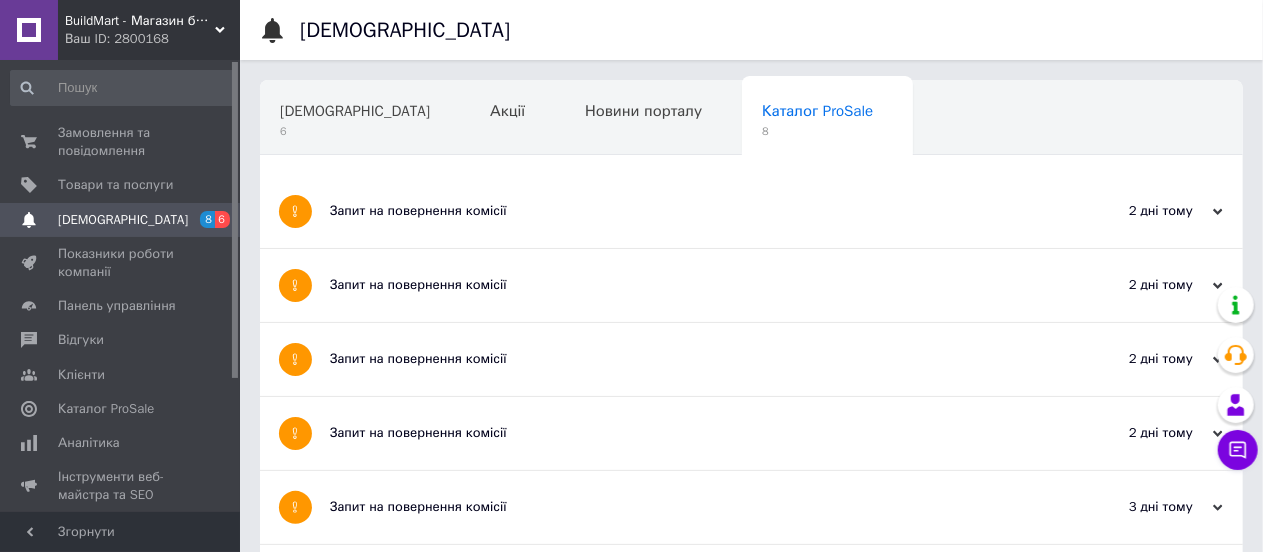 scroll, scrollTop: 300, scrollLeft: 0, axis: vertical 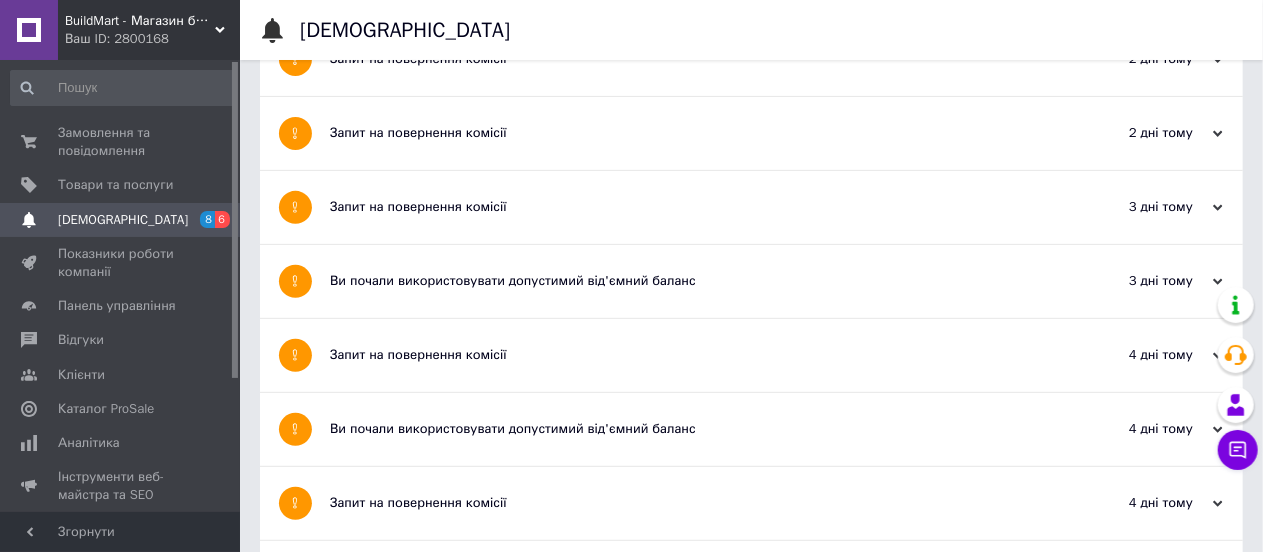 click on "Ви почали використовувати допустимий від'ємний баланс" at bounding box center [676, 281] 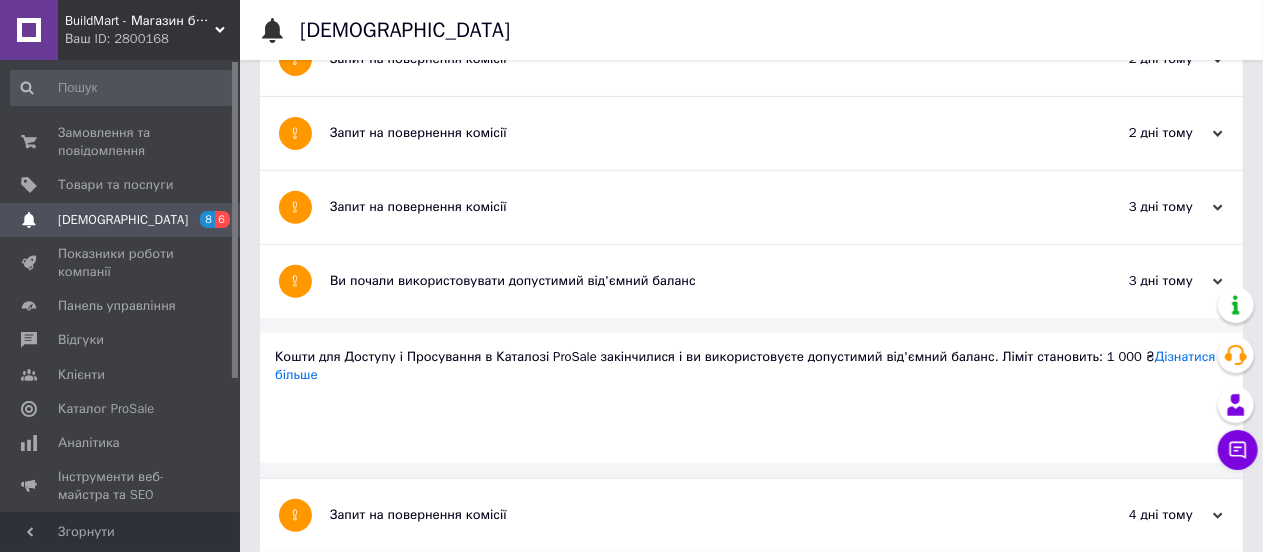 click on "Ви почали використовувати допустимий від'ємний баланс" at bounding box center [676, 281] 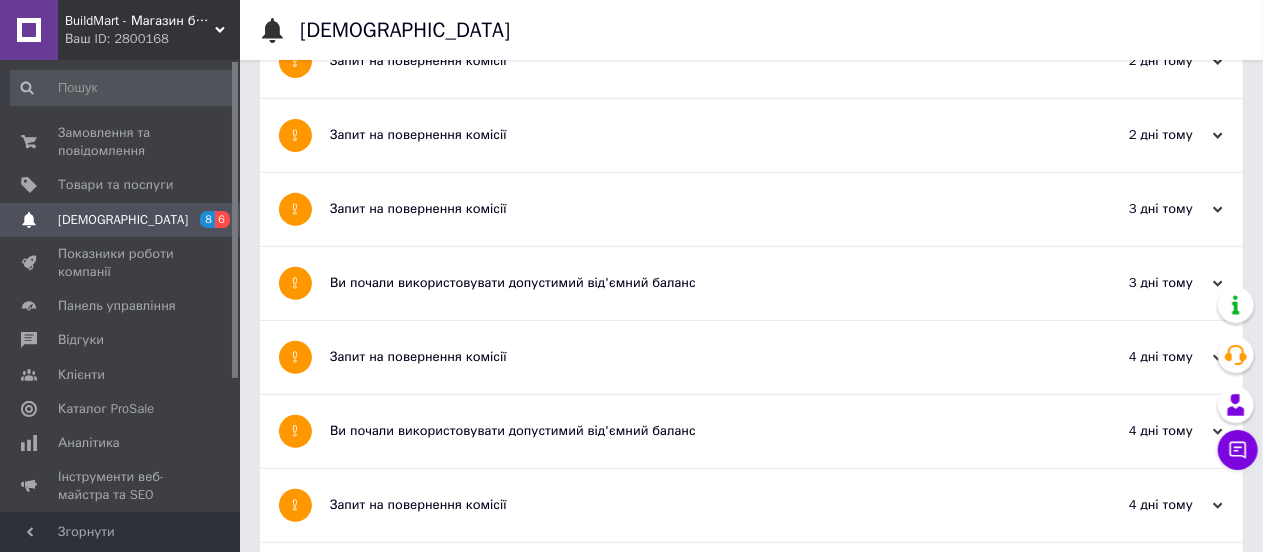 scroll, scrollTop: 100, scrollLeft: 0, axis: vertical 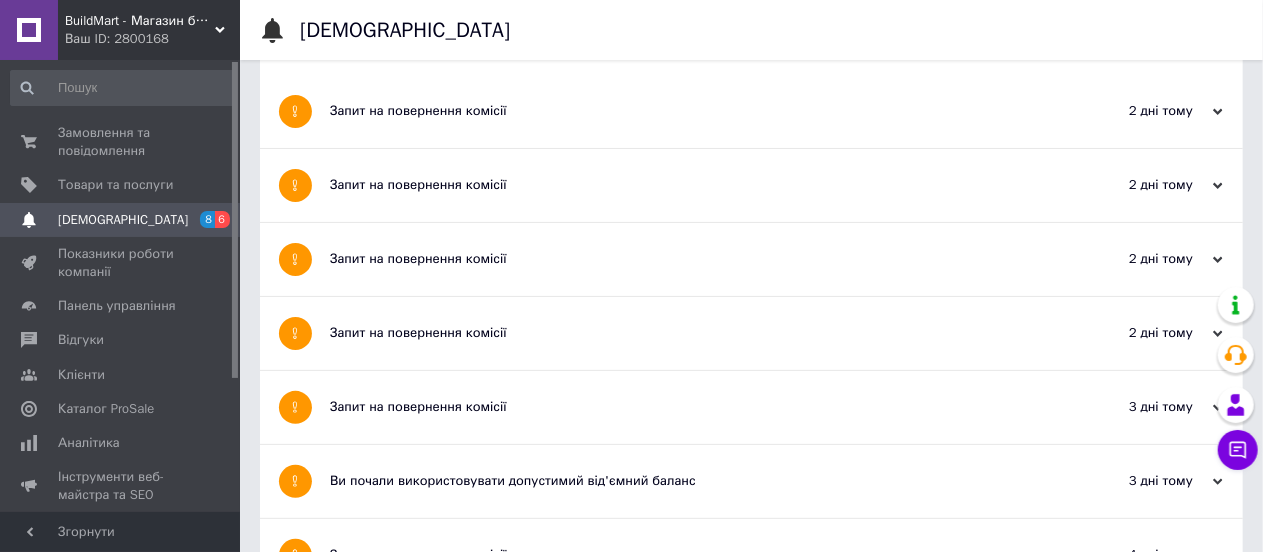 click on "Ваш ID: 2800168" at bounding box center (152, 39) 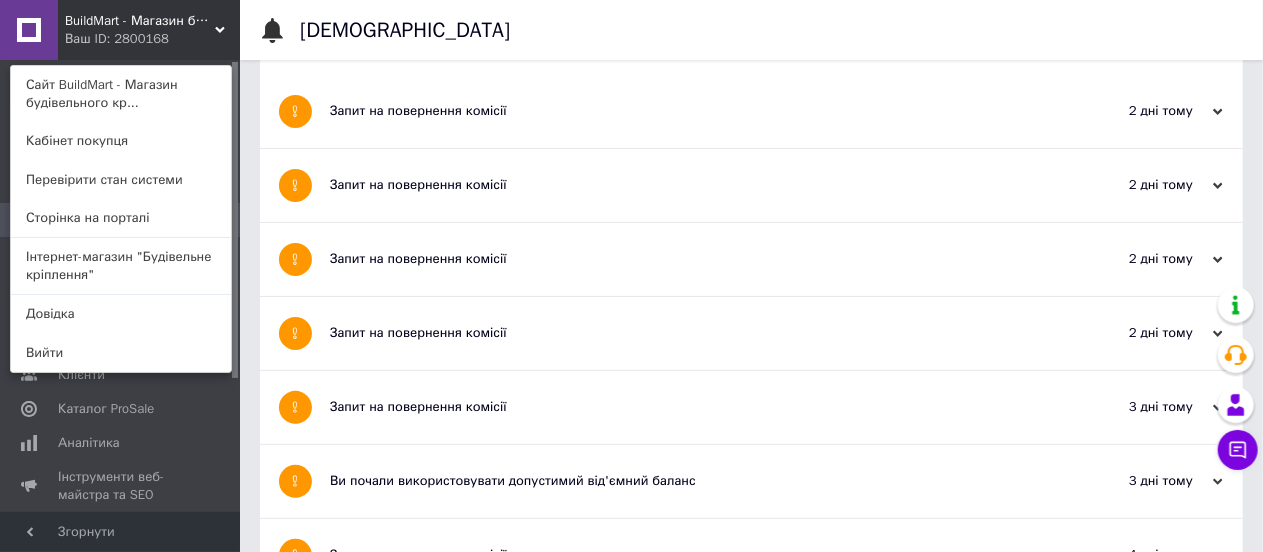 click on "BuildMart - Магазин будівельного кріплення" at bounding box center (140, 21) 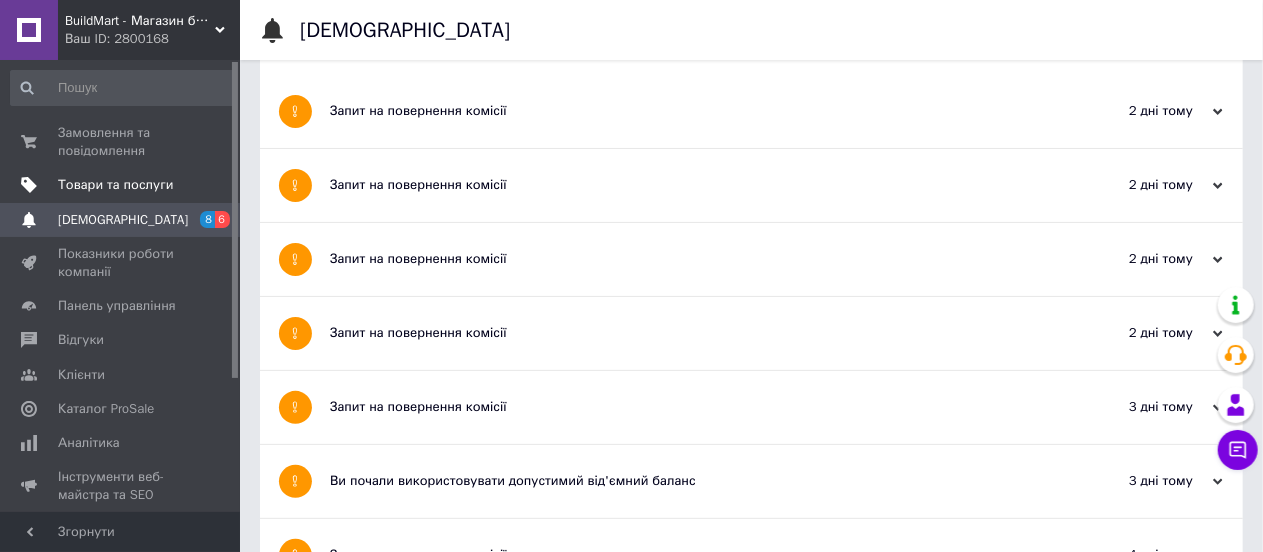 click on "Товари та послуги" at bounding box center [115, 185] 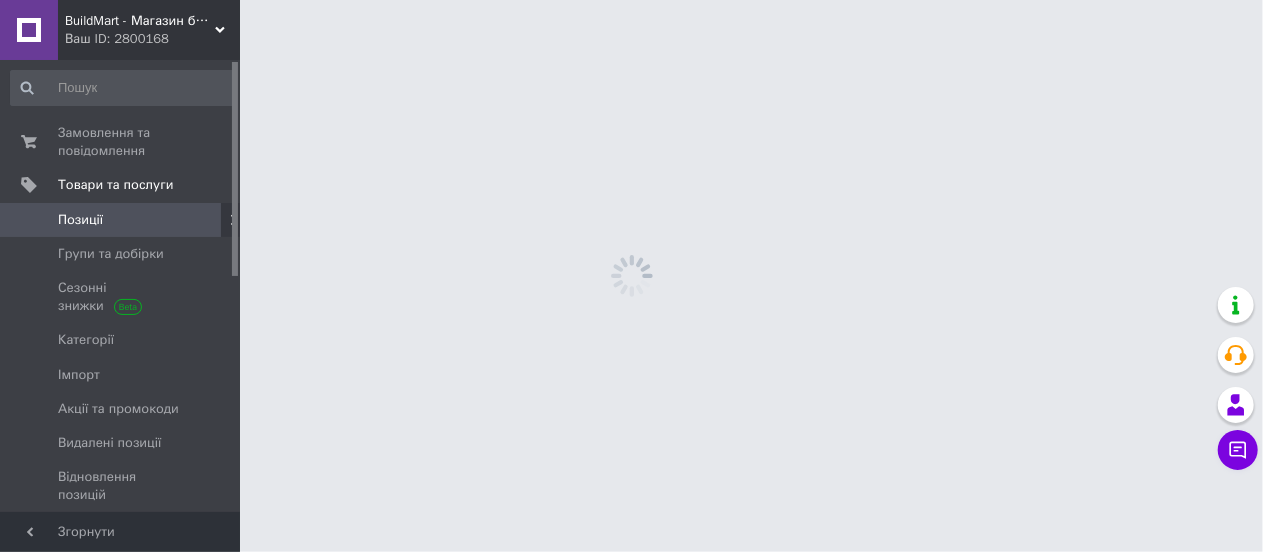 scroll, scrollTop: 0, scrollLeft: 0, axis: both 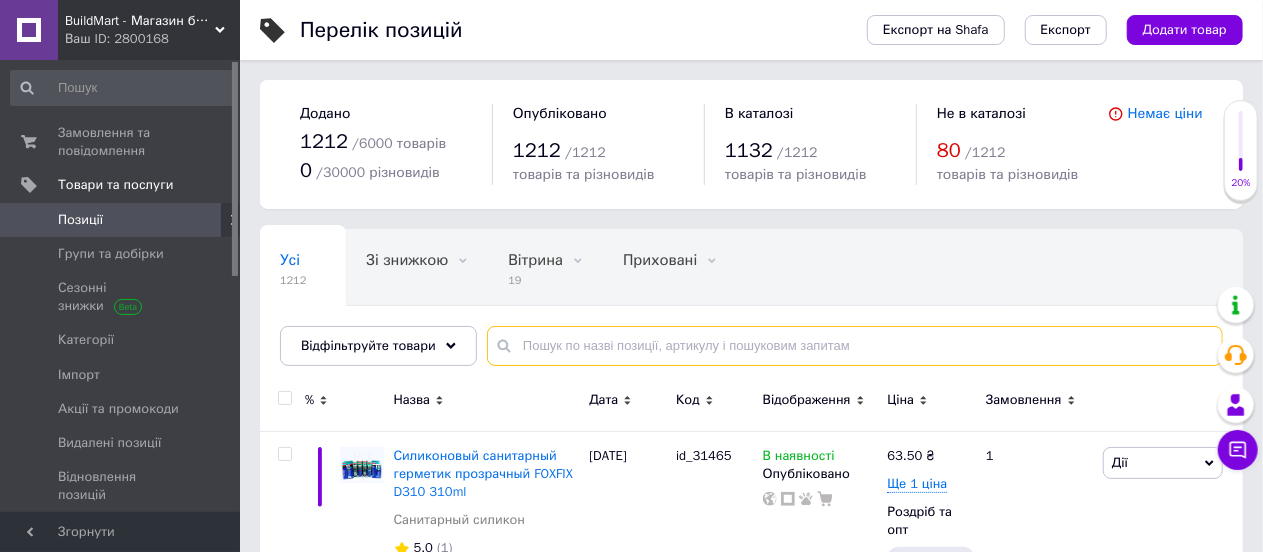 click at bounding box center (855, 346) 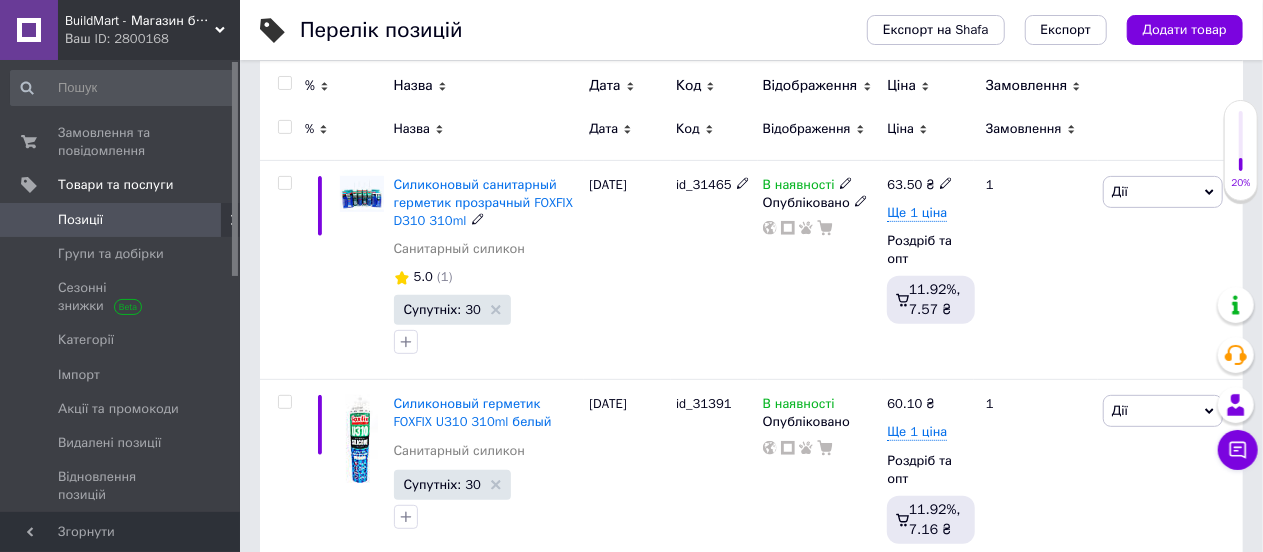 scroll, scrollTop: 300, scrollLeft: 0, axis: vertical 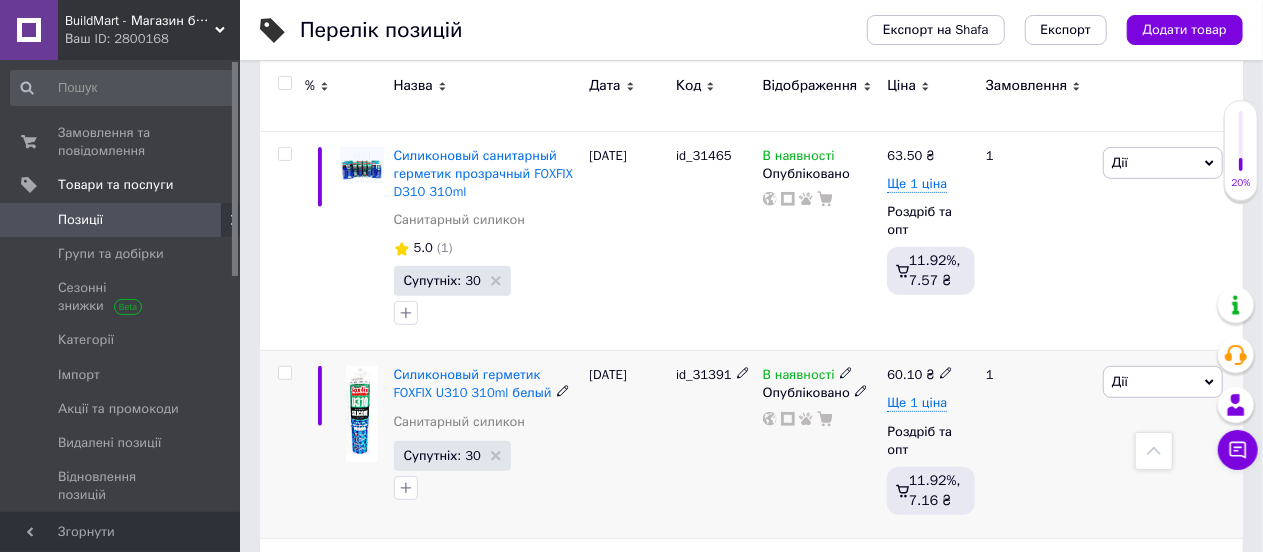 click 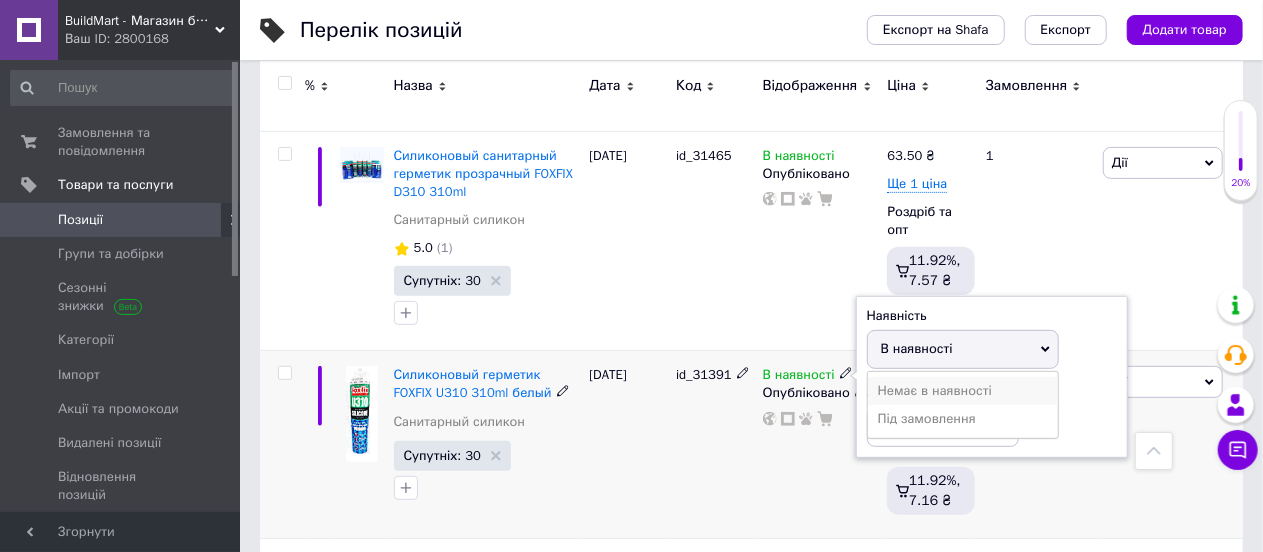 click on "Немає в наявності" at bounding box center (963, 391) 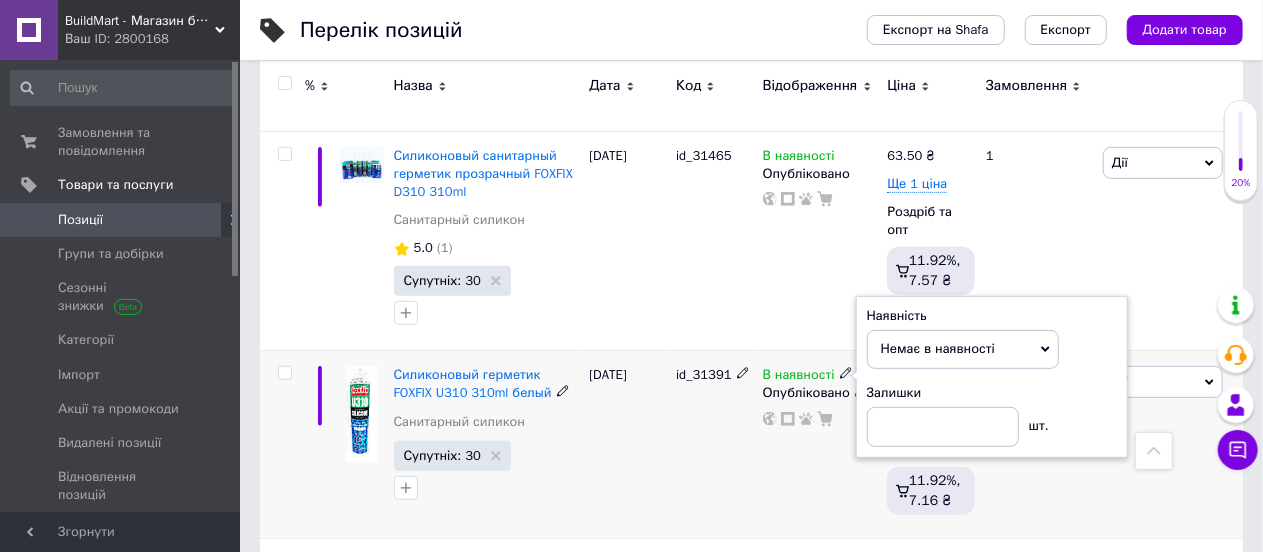 click on "[DATE]" at bounding box center (627, 445) 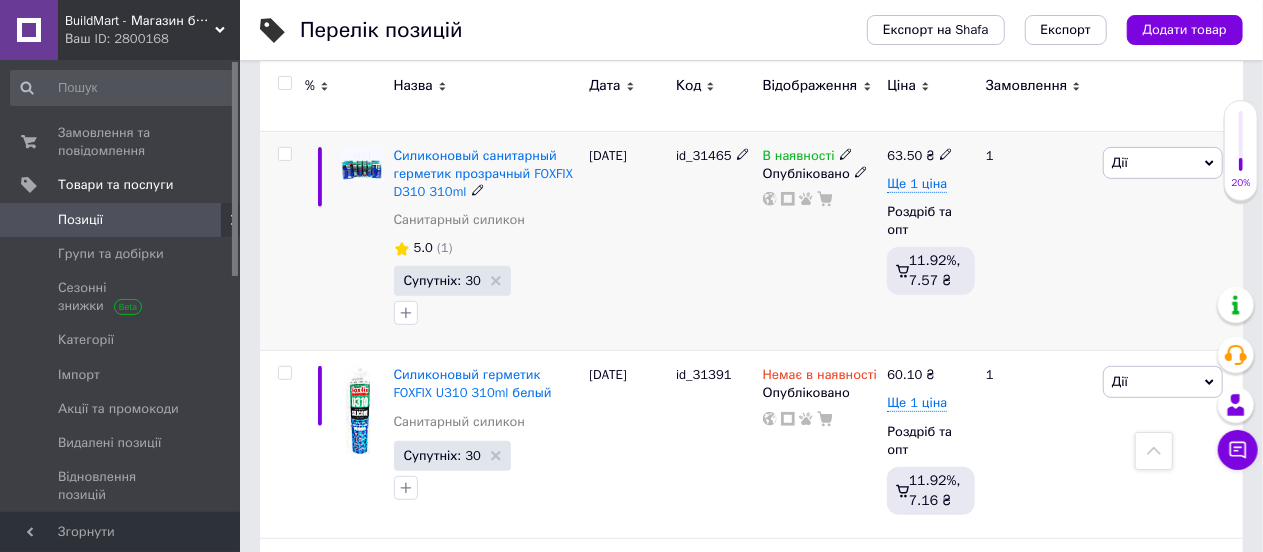 click on "Дії" at bounding box center (1163, 163) 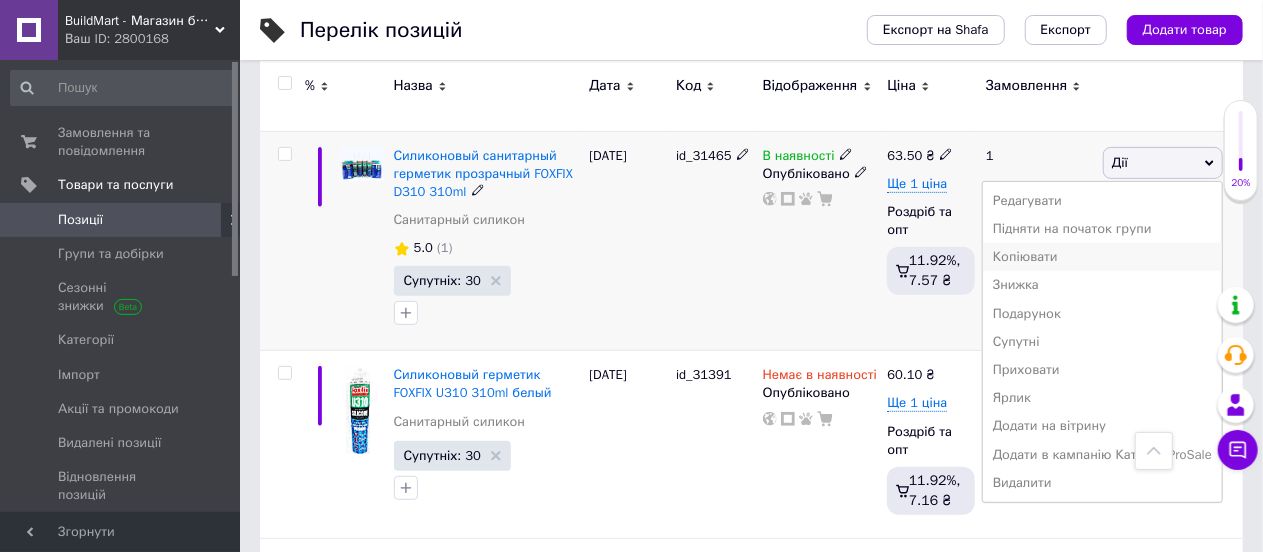 click on "Копіювати" at bounding box center (1102, 257) 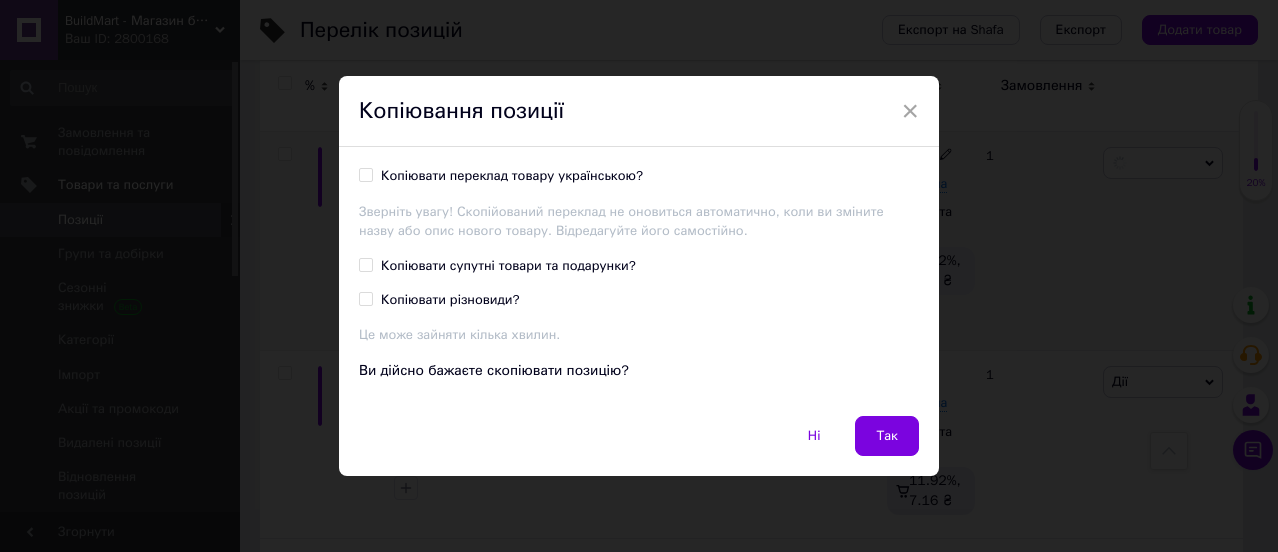 click on "Копіювати переклад товару українською?" at bounding box center (365, 174) 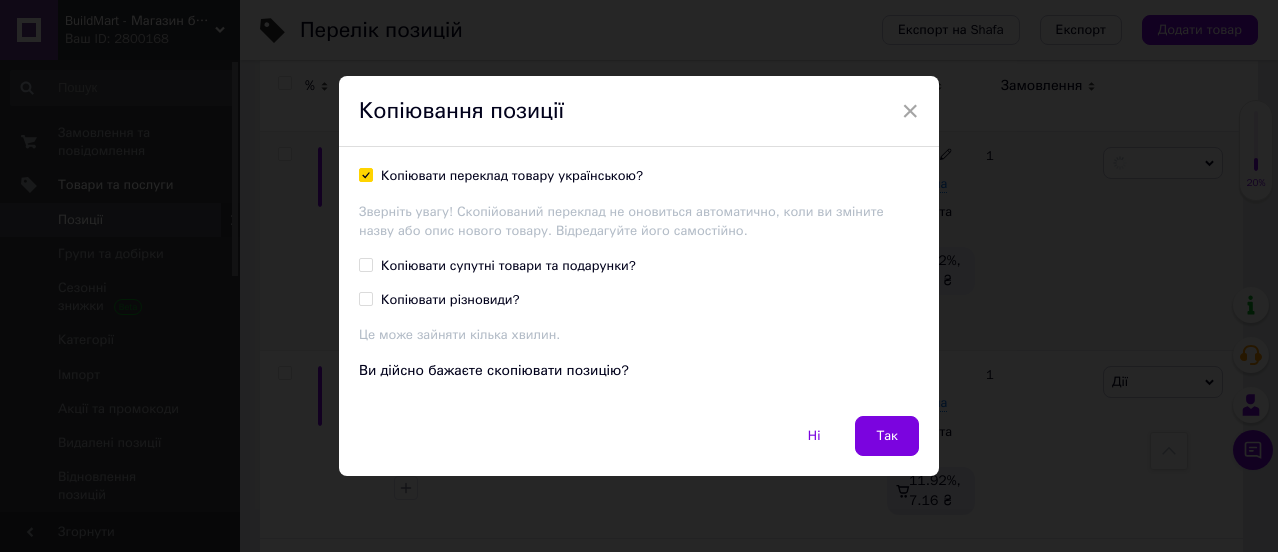checkbox on "true" 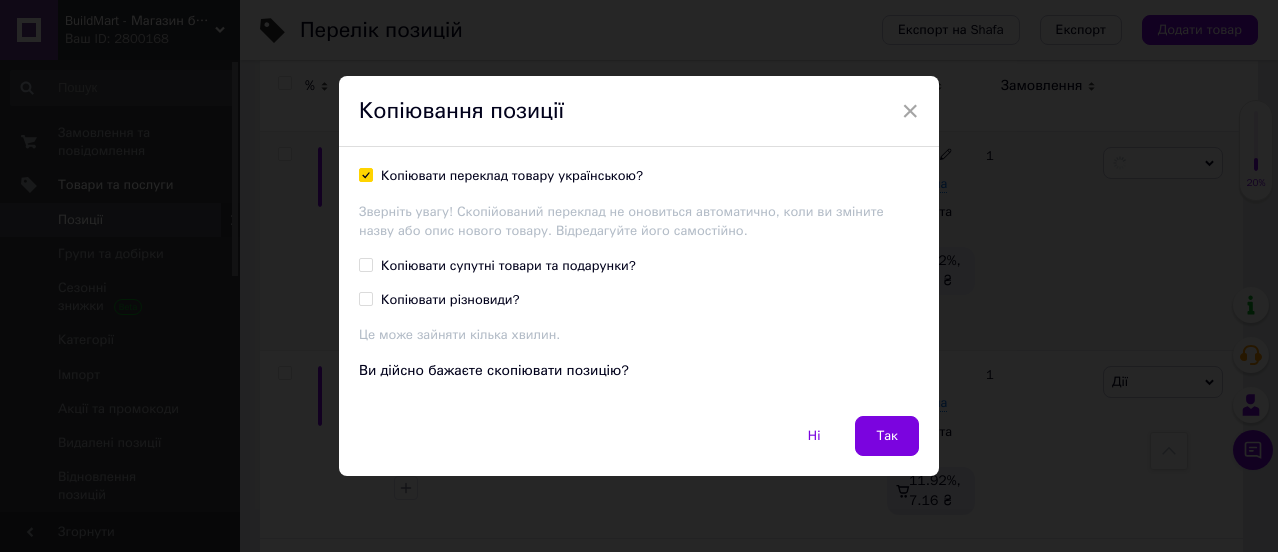 click on "Копіювати супутні товари та подарунки?" at bounding box center [497, 266] 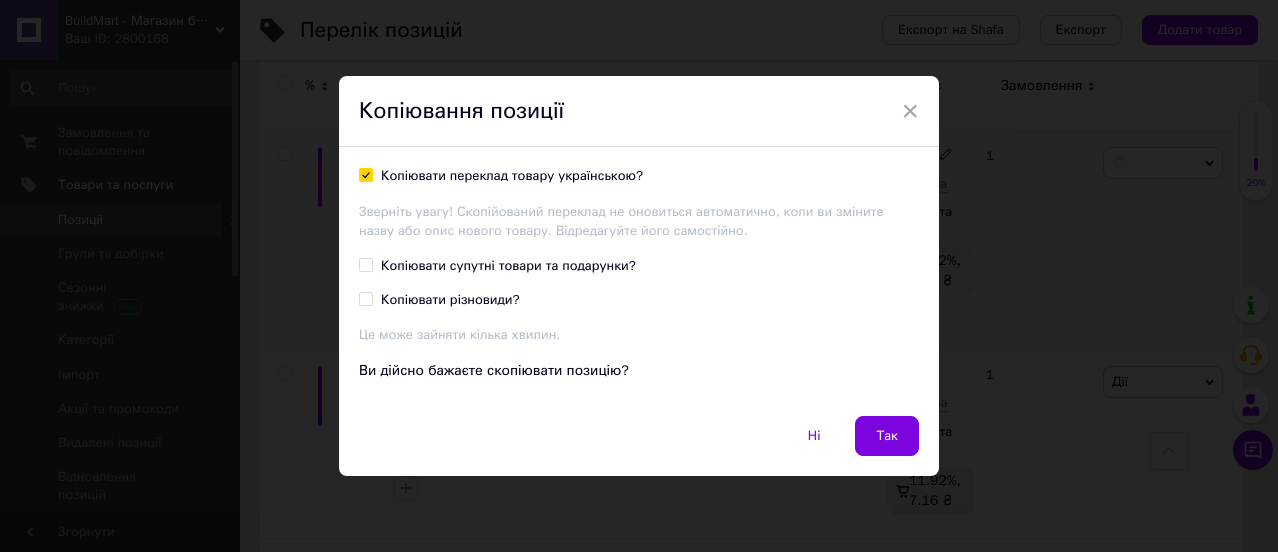 click on "Копіювати супутні товари та подарунки?" at bounding box center [365, 264] 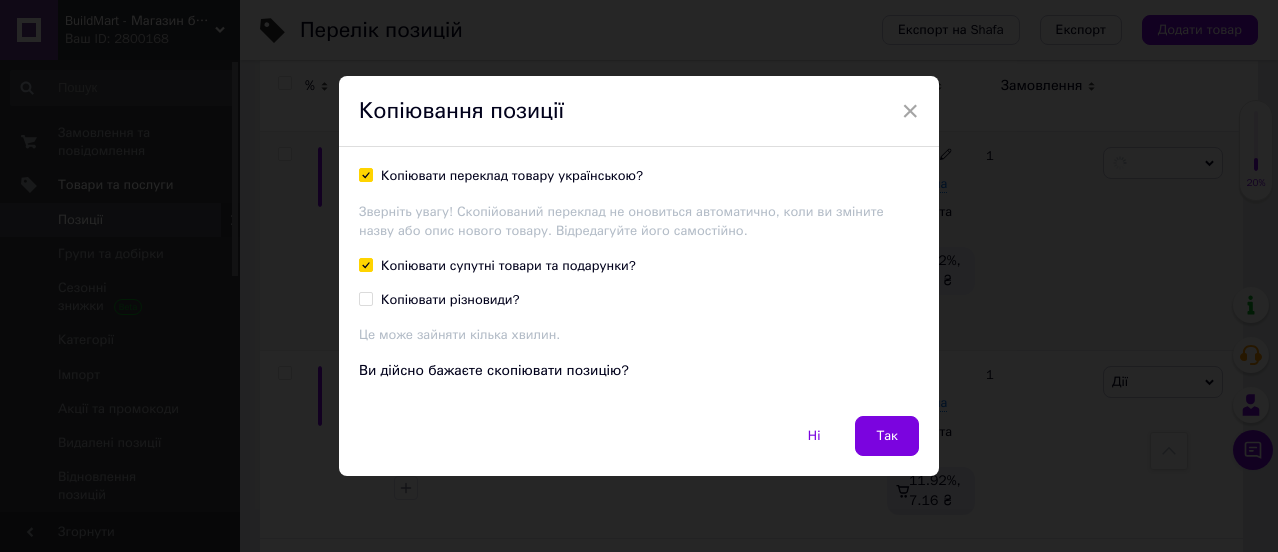 checkbox on "true" 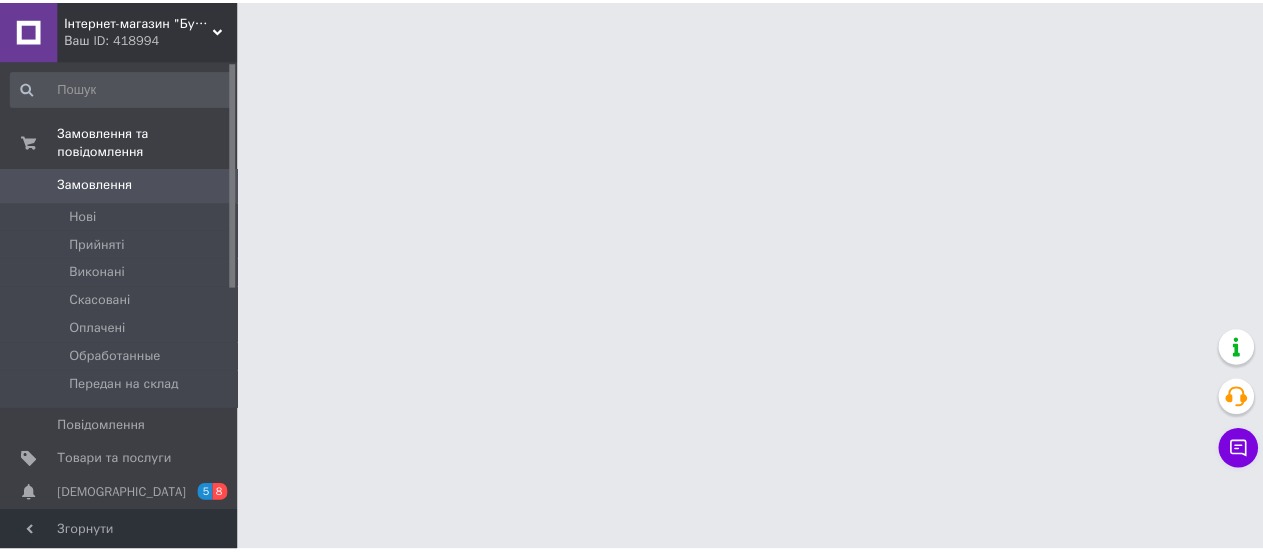 scroll, scrollTop: 0, scrollLeft: 0, axis: both 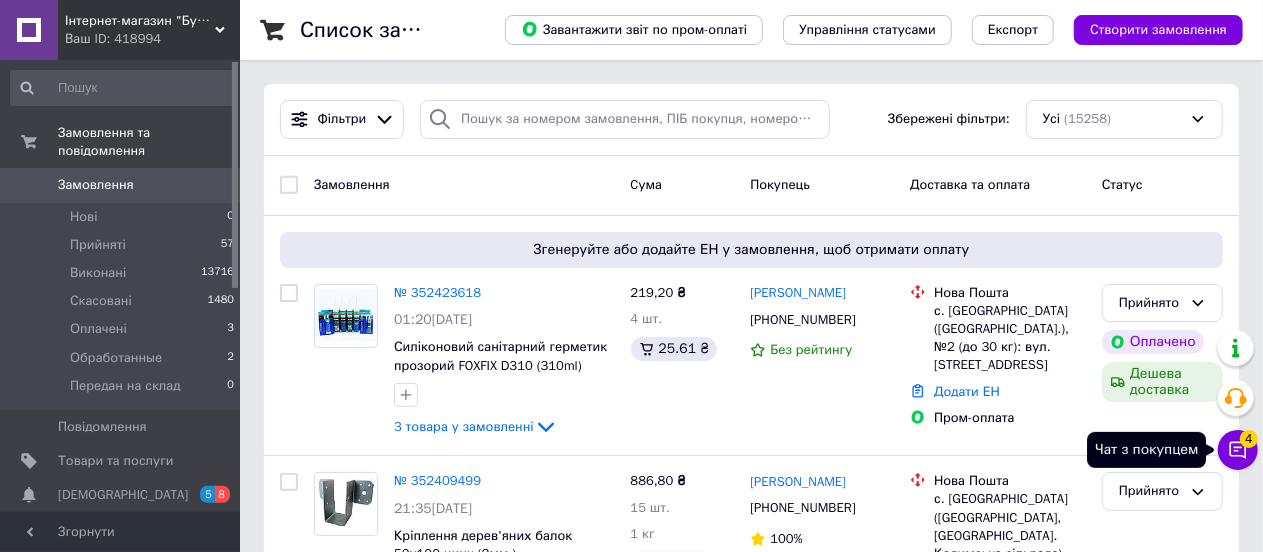 click 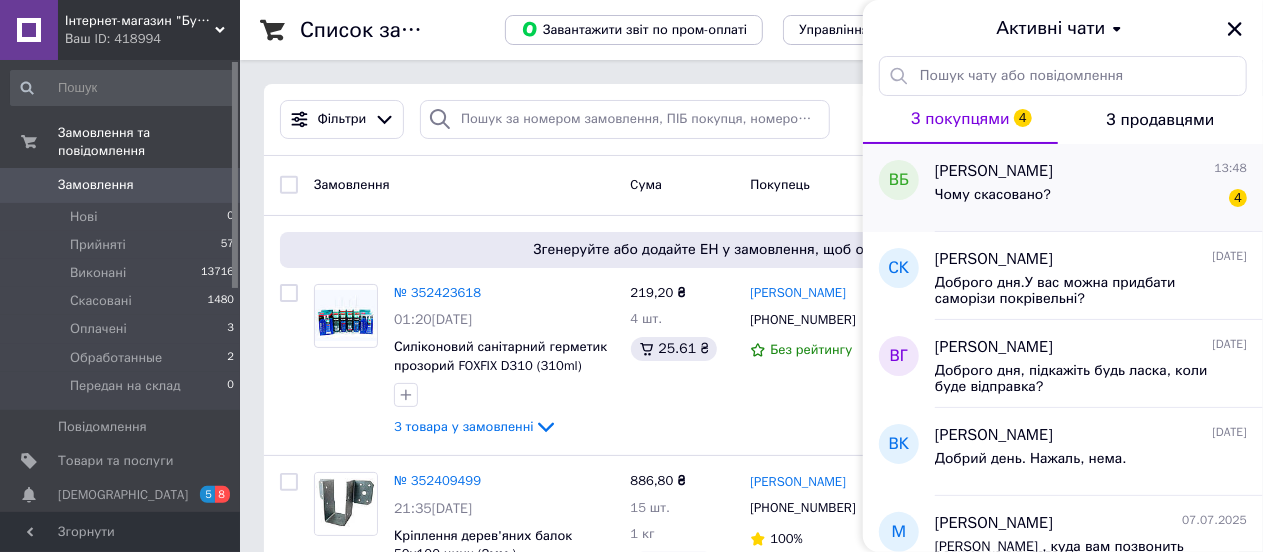 click on "Чому скасовано?" at bounding box center (993, 195) 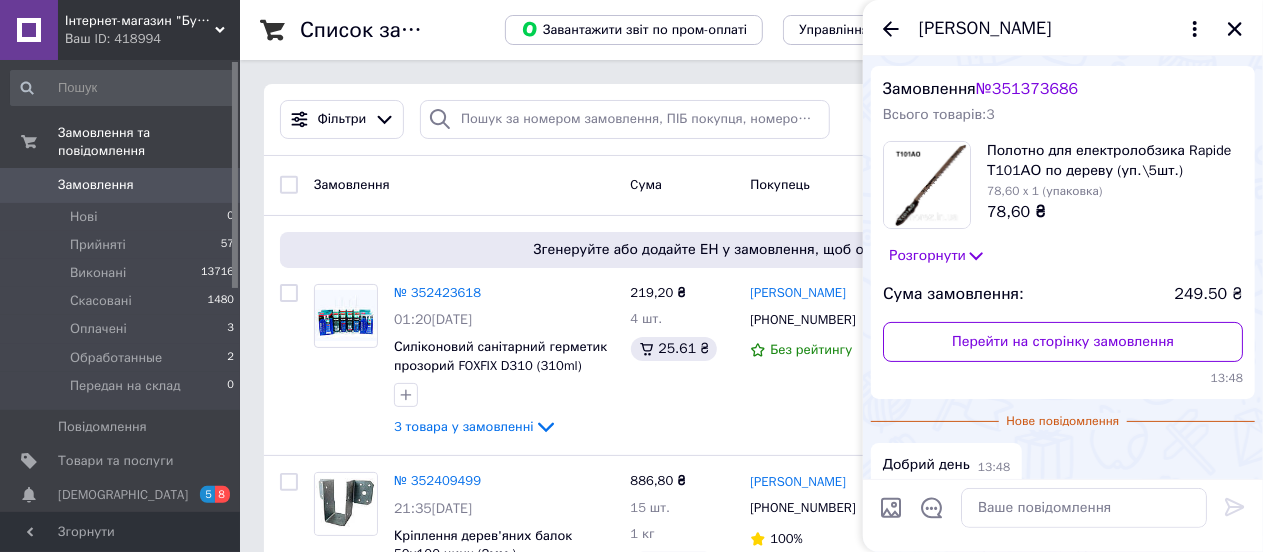 scroll, scrollTop: 39, scrollLeft: 0, axis: vertical 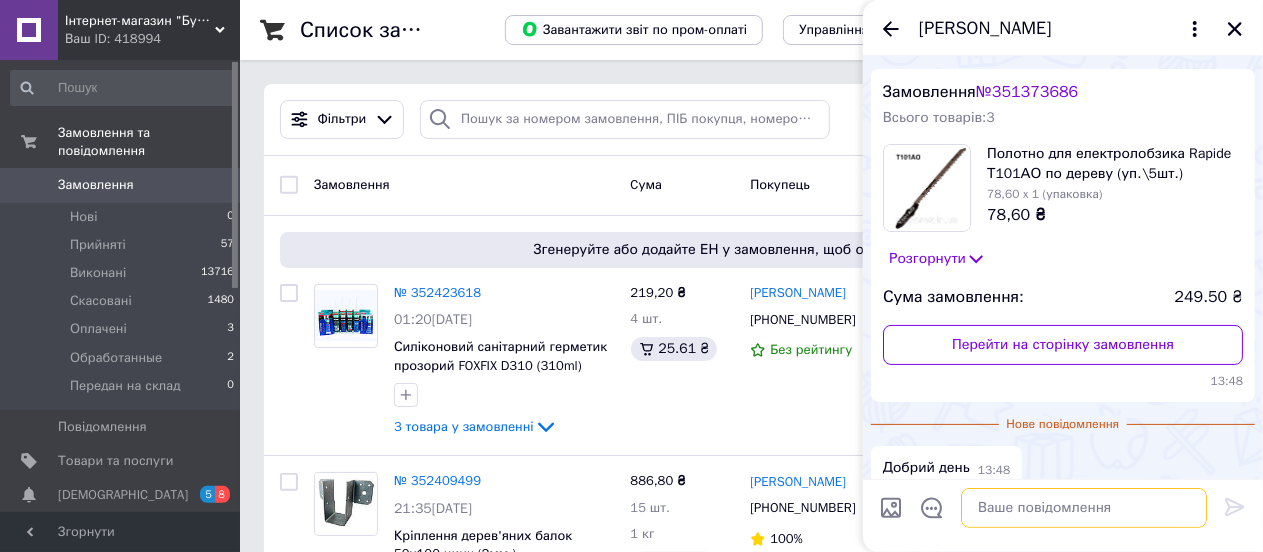 click at bounding box center (1084, 508) 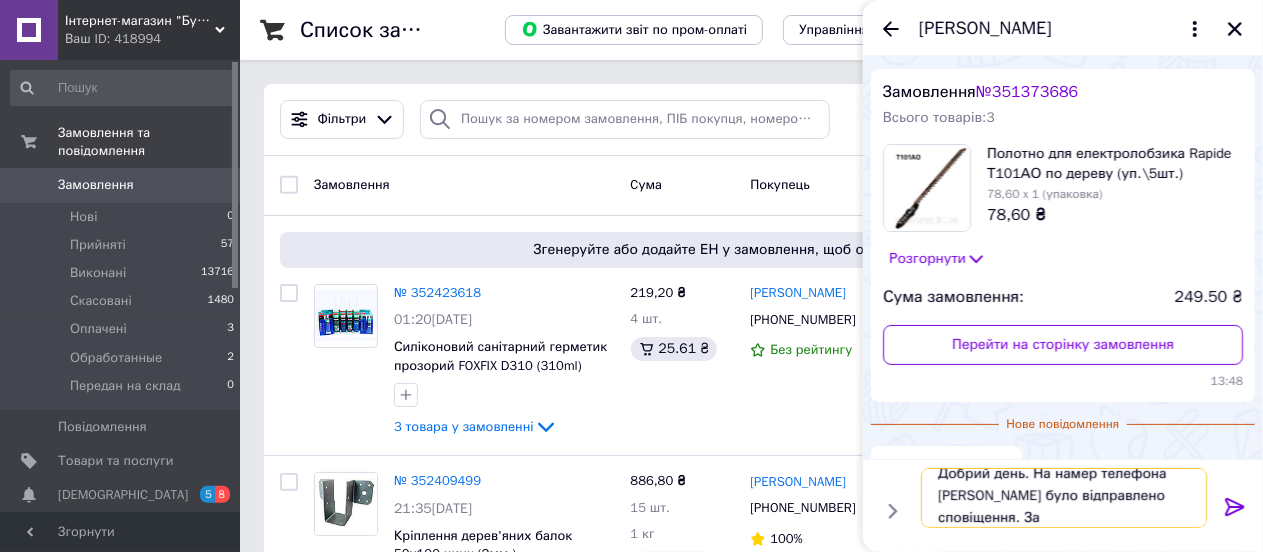 scroll, scrollTop: 1, scrollLeft: 0, axis: vertical 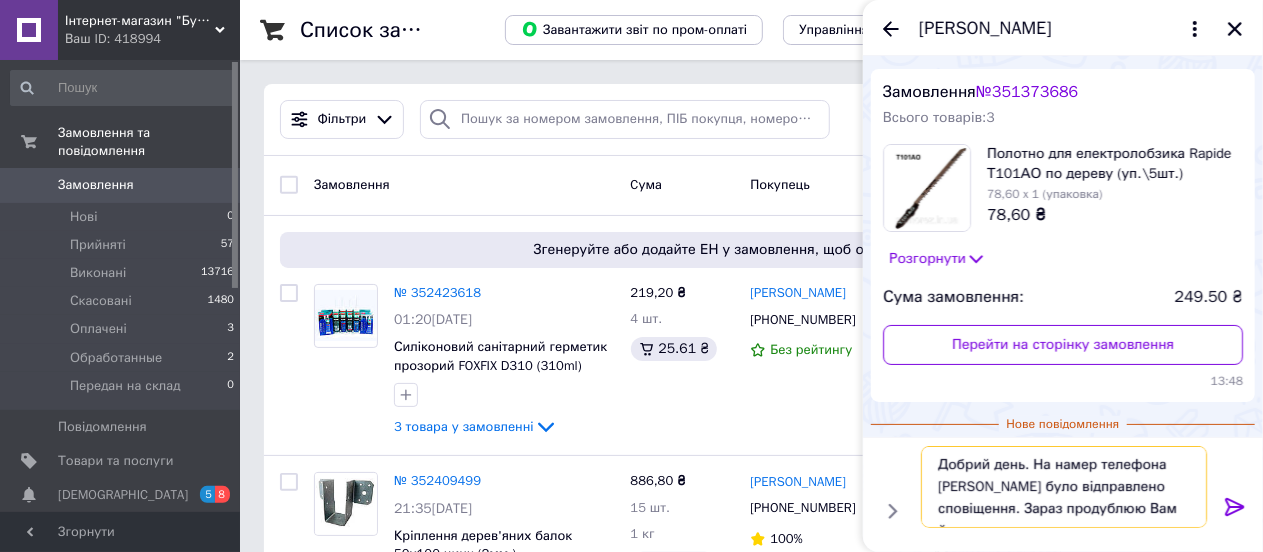 type on "Добрий день. На намер телефона [PERSON_NAME] було відправлено сповіщення. Зараз продублюю Вам його сюди." 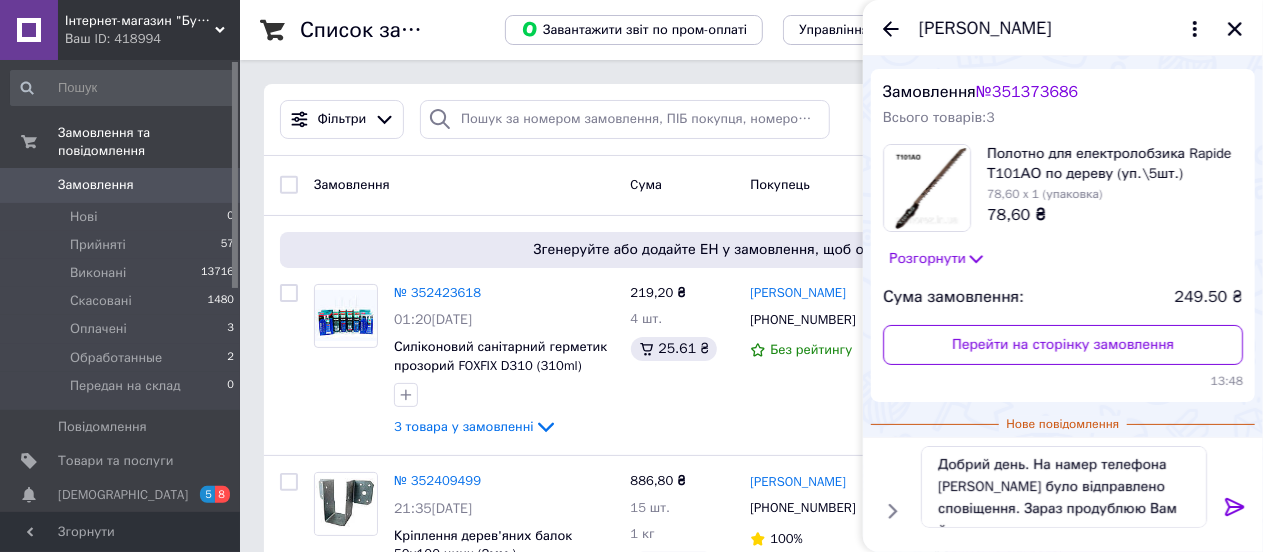 click 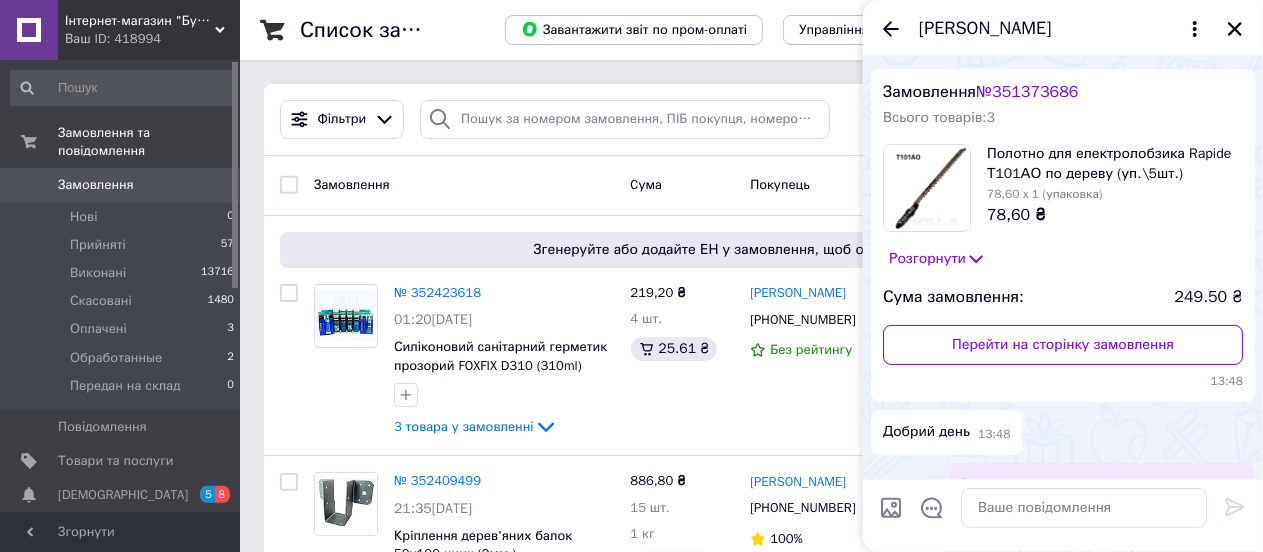scroll, scrollTop: 0, scrollLeft: 0, axis: both 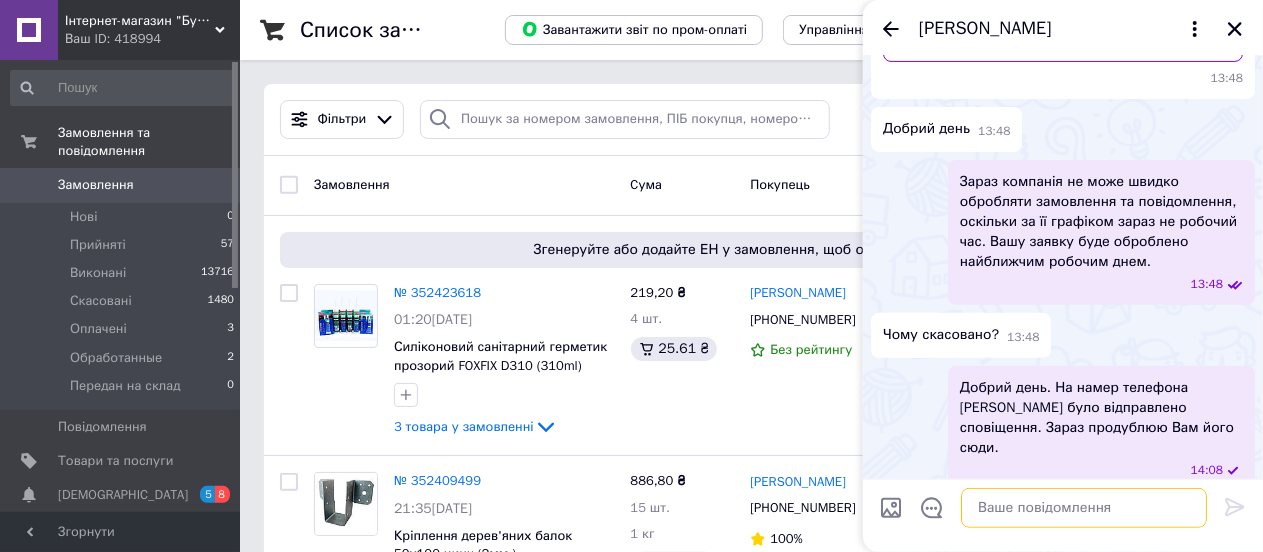 paste on "Добрий день, [PERSON_NAME]. Ви роьили у нас замовлення і ми очікували на приход сорного саморіза по металу 55мм. Нажаль цей саморіз не приїхав. Постачальник не дає термвни на його приход. Нажаль. Прошу вибачення за очікування.
[DOMAIN_NAME]" 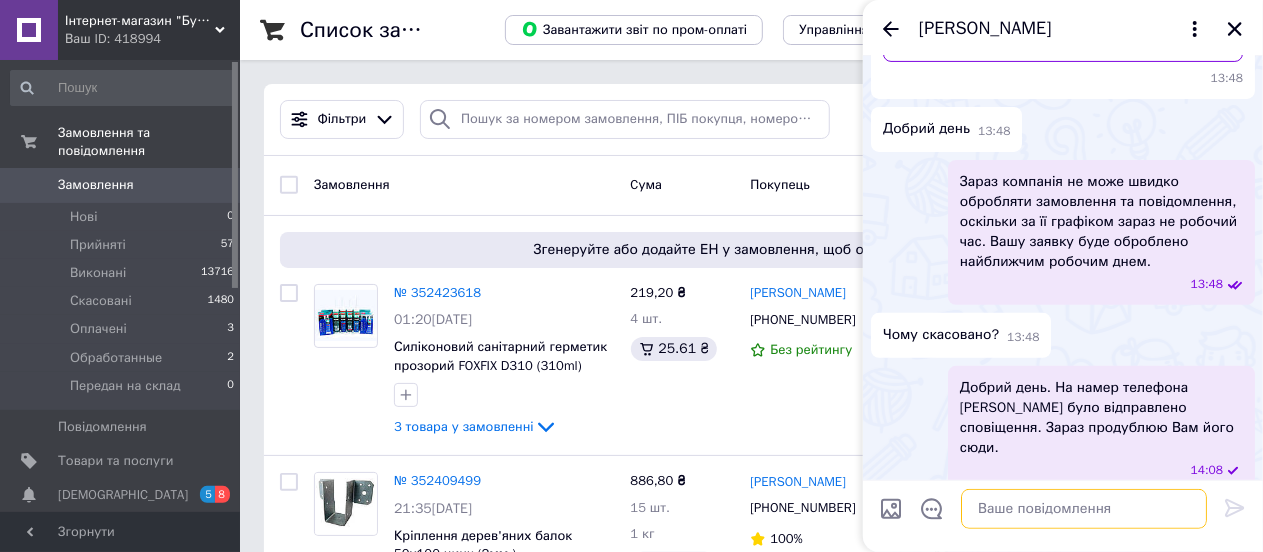 scroll, scrollTop: 535, scrollLeft: 0, axis: vertical 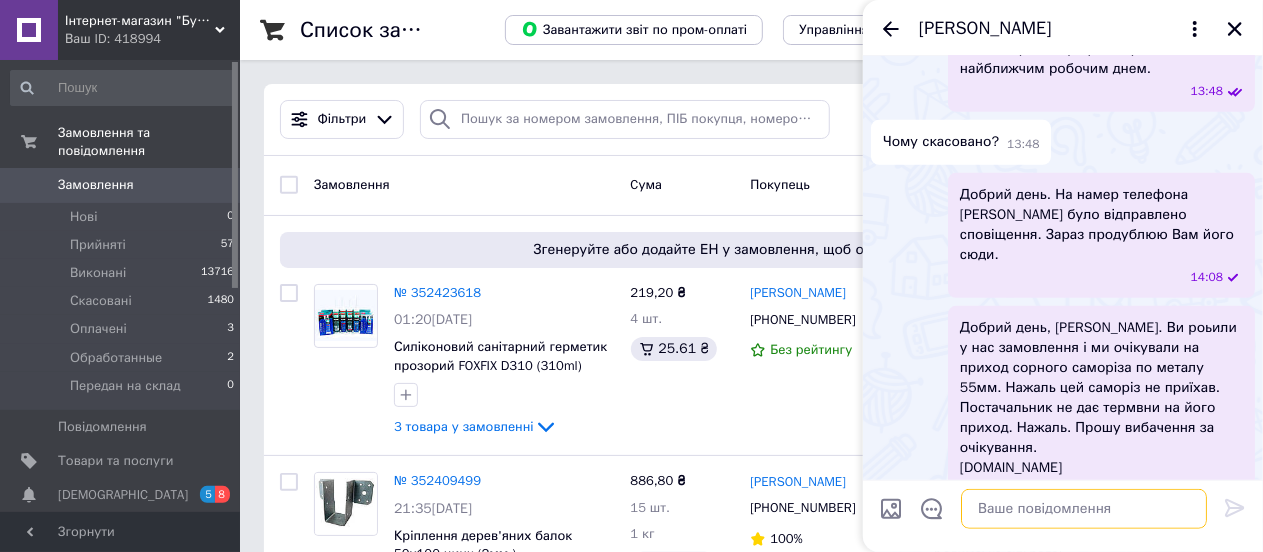drag, startPoint x: 996, startPoint y: 516, endPoint x: 1018, endPoint y: 507, distance: 23.769728 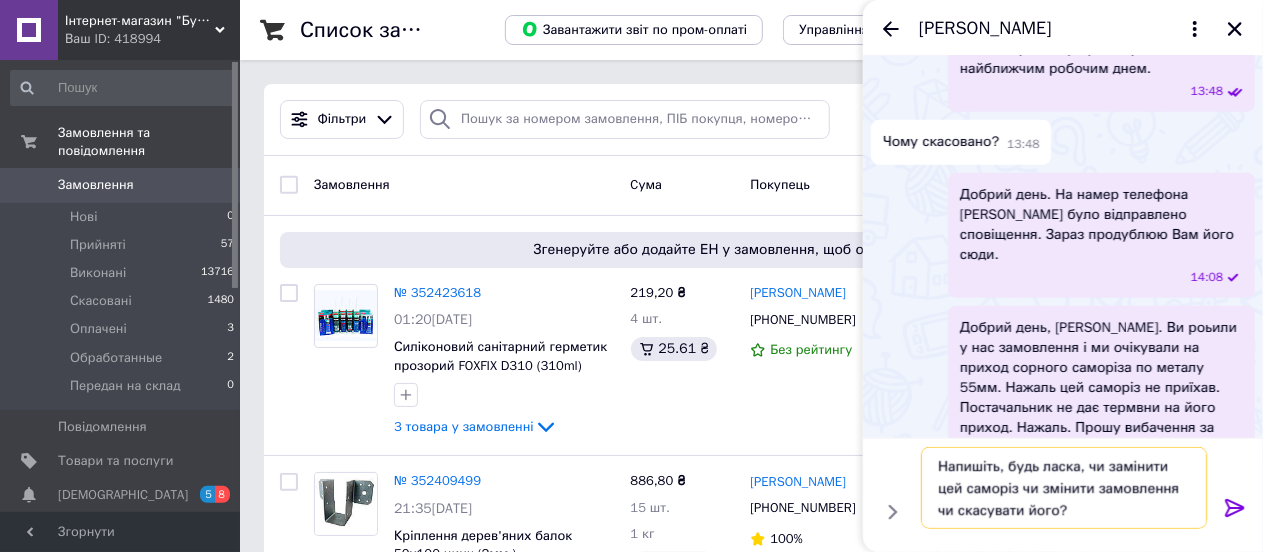 type on "Напишіть, будь ласка, чи замінити цей саморіз чи змінити замовлення чи скасувати його?" 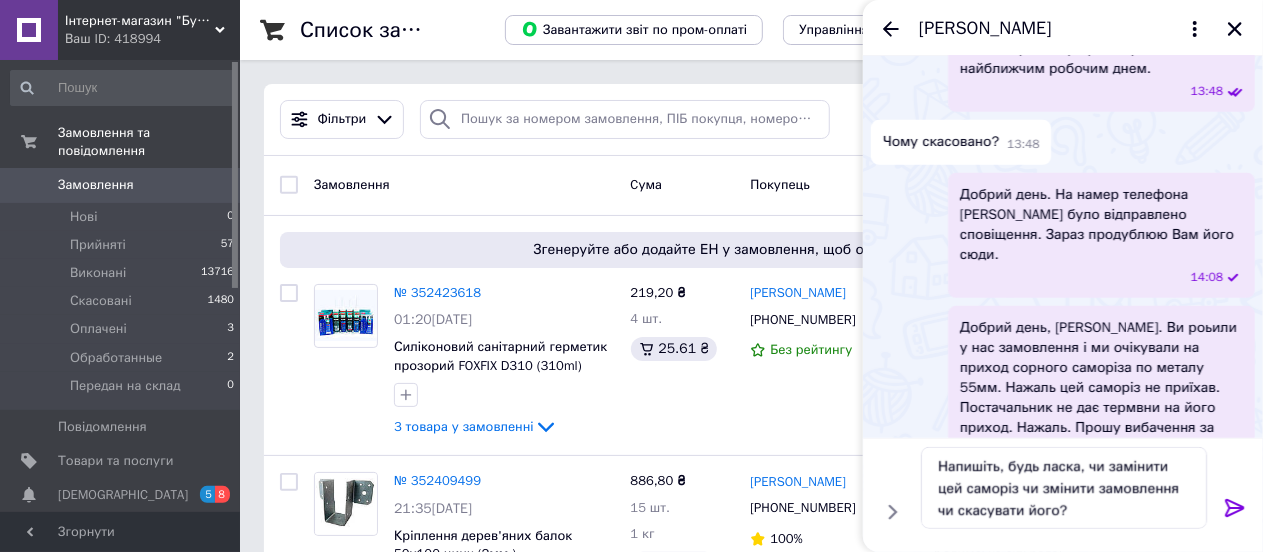 click 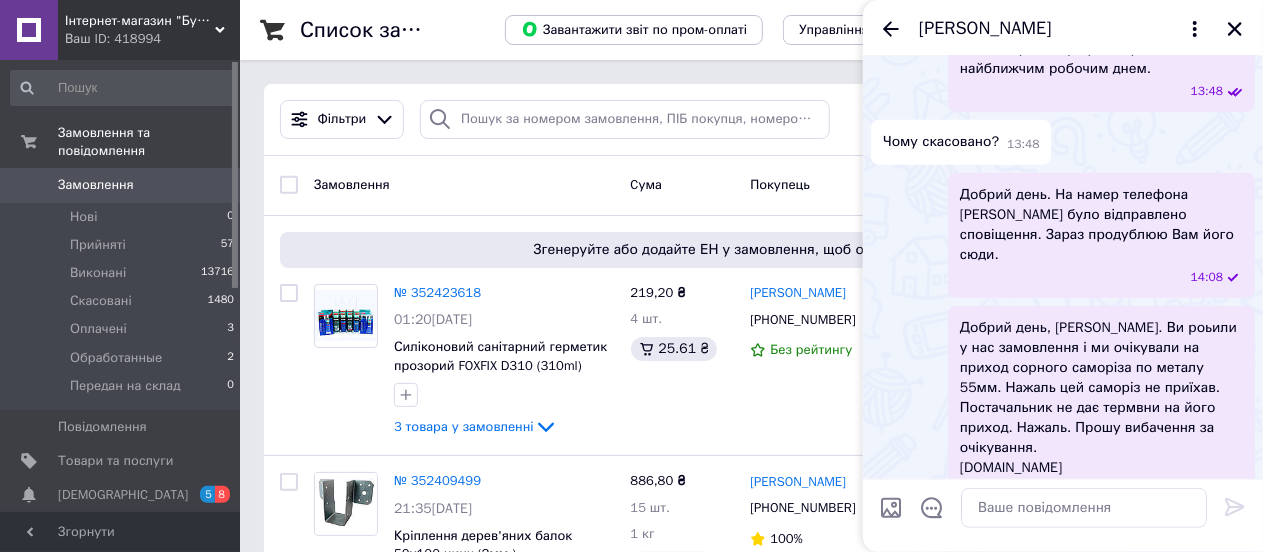 scroll, scrollTop: 648, scrollLeft: 0, axis: vertical 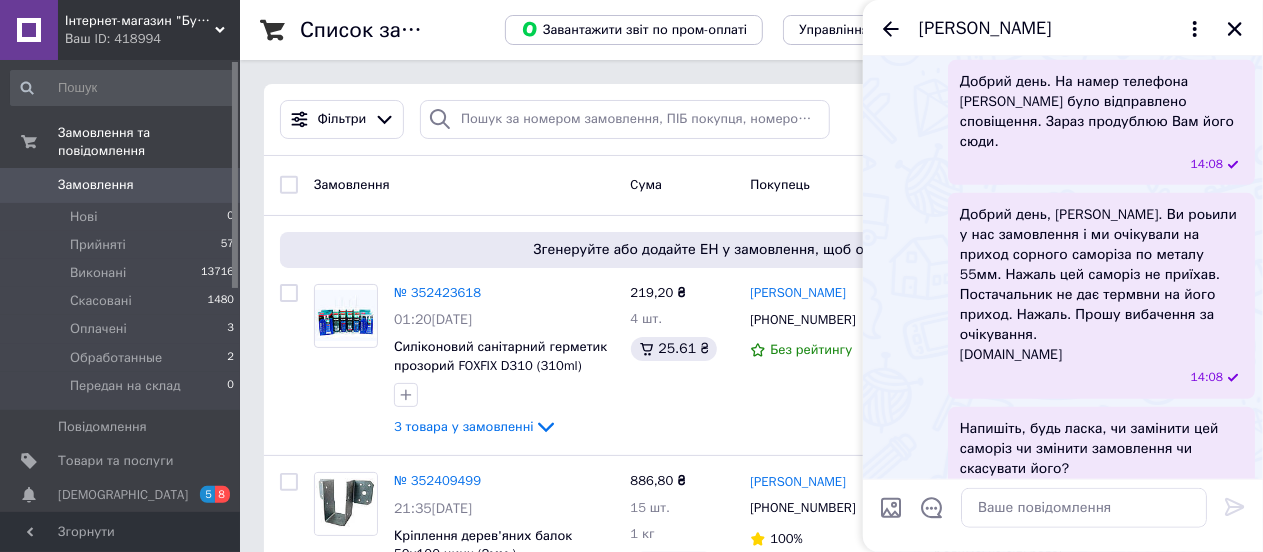 drag, startPoint x: 1236, startPoint y: 20, endPoint x: 1148, endPoint y: 90, distance: 112.44554 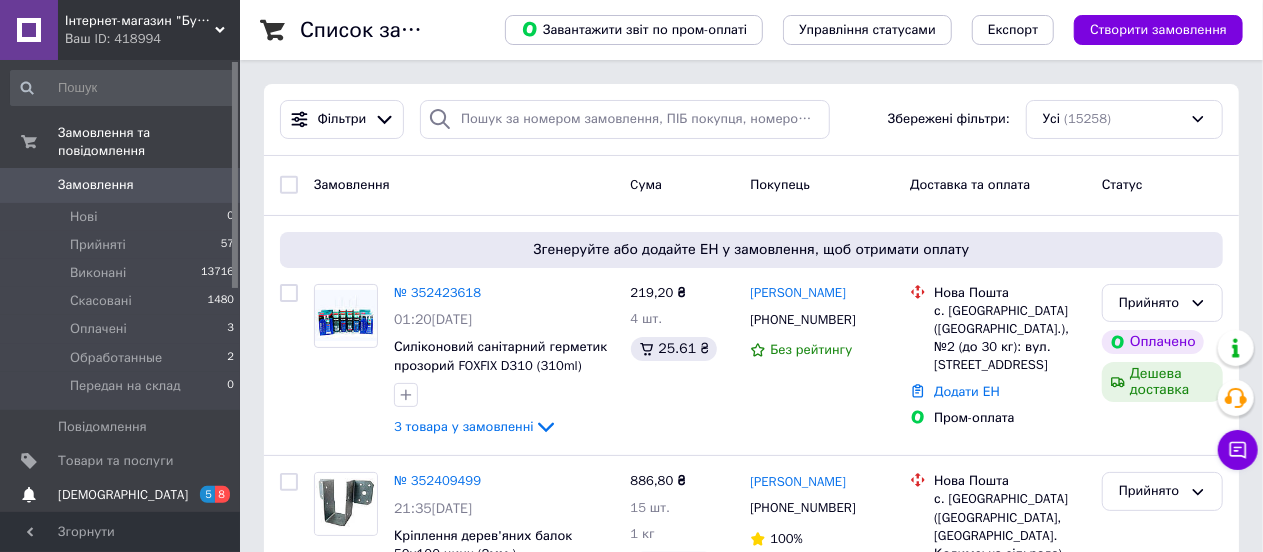 click on "[DEMOGRAPHIC_DATA]" at bounding box center [121, 495] 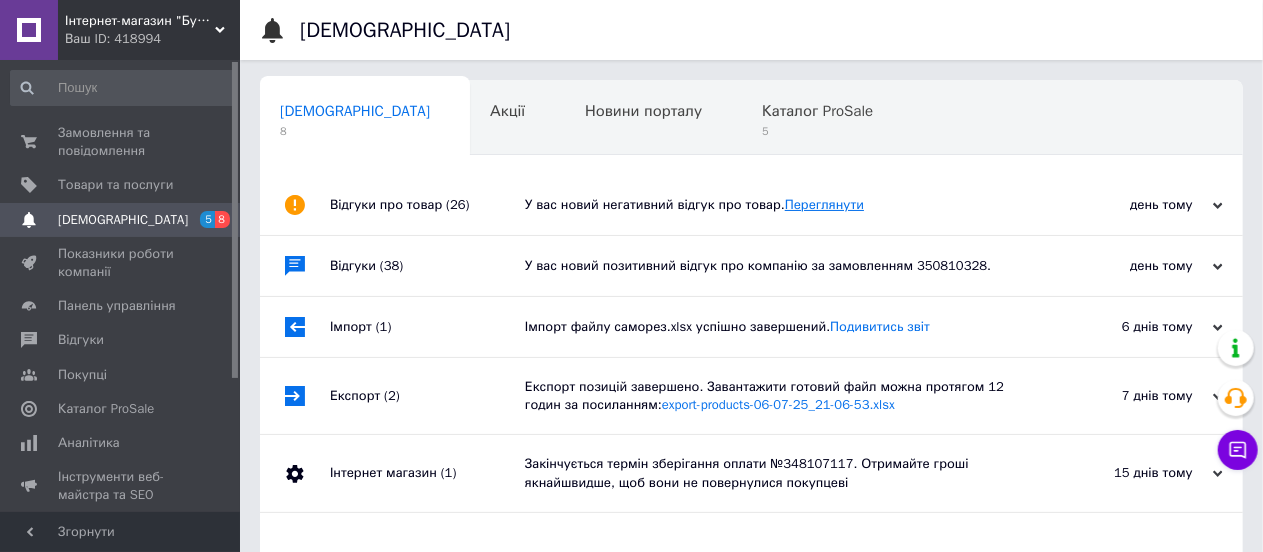 click on "Переглянути" at bounding box center (824, 204) 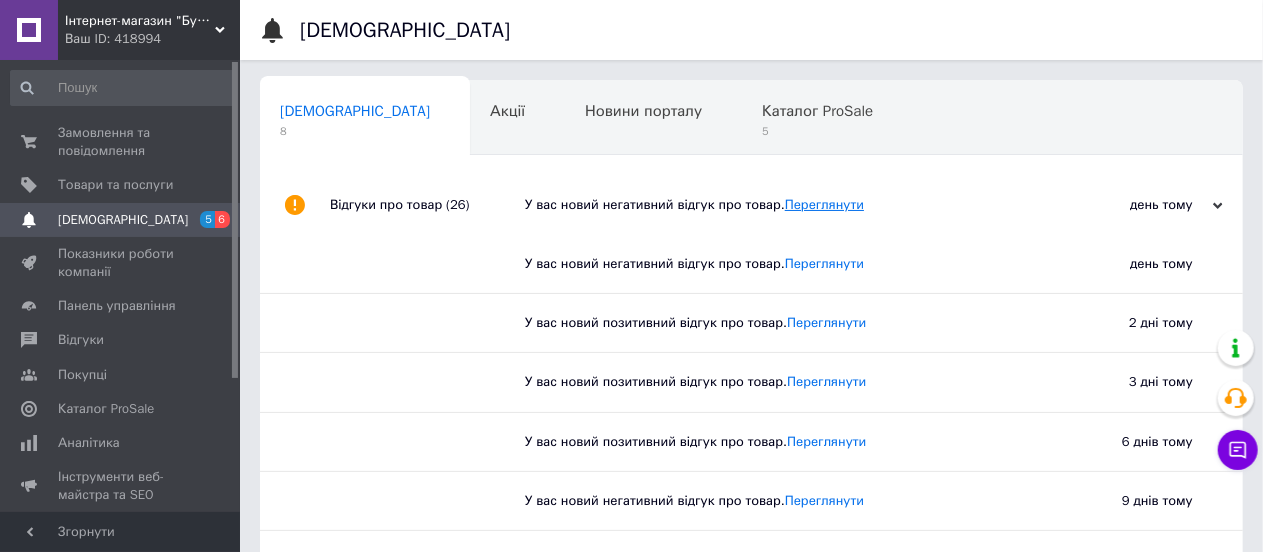 click on "Переглянути" at bounding box center (824, 204) 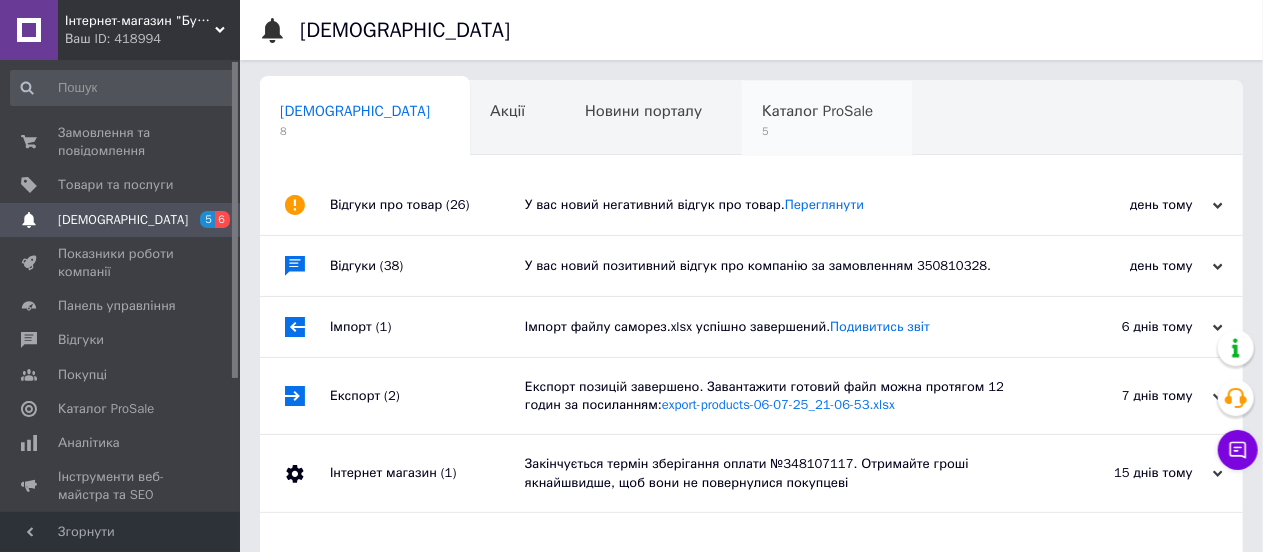 click on "5" at bounding box center (817, 131) 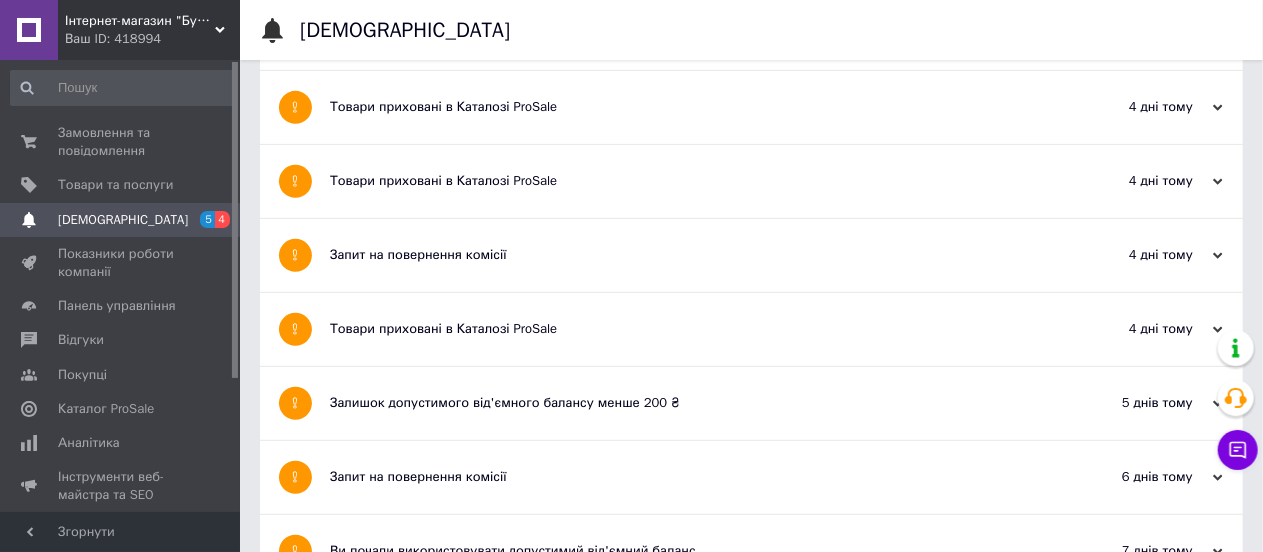 scroll, scrollTop: 0, scrollLeft: 0, axis: both 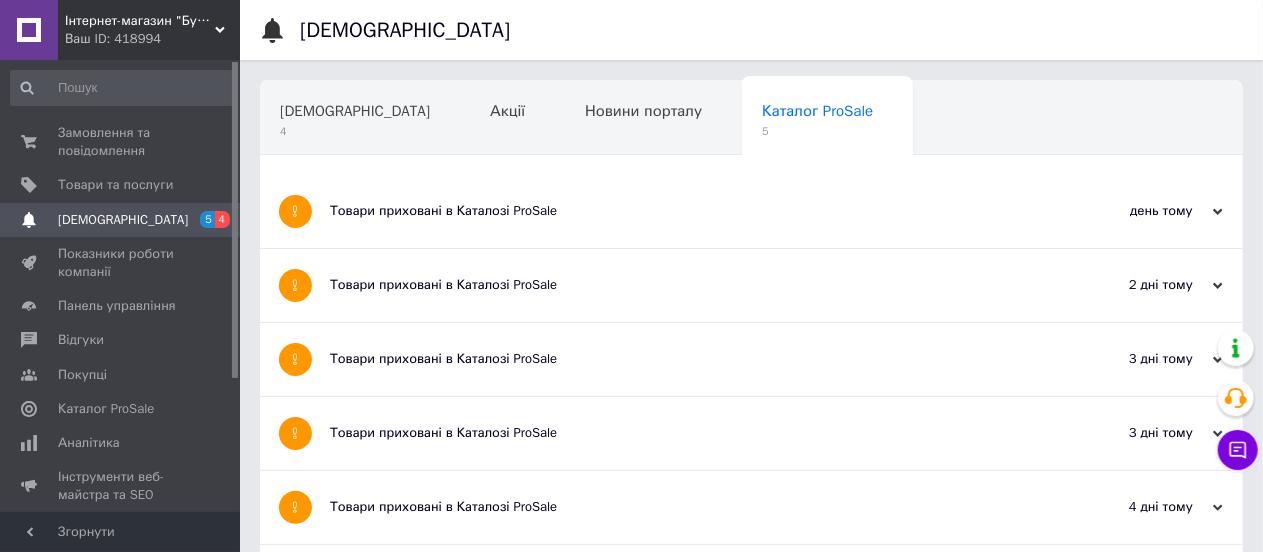 click on "[DEMOGRAPHIC_DATA]" at bounding box center (123, 220) 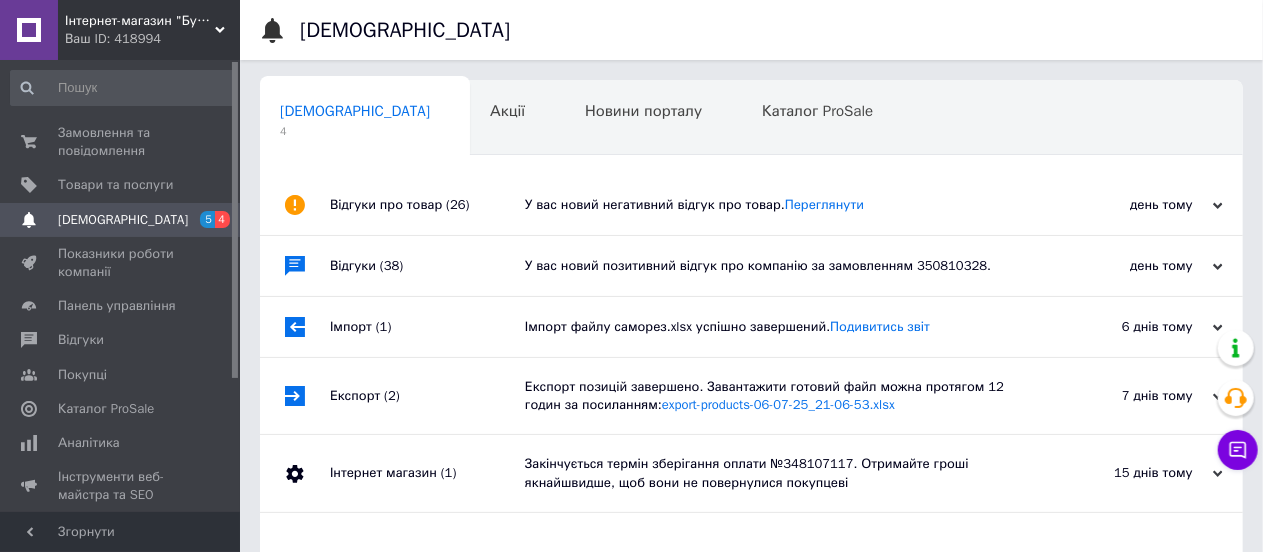 click on "[DEMOGRAPHIC_DATA]" at bounding box center [123, 220] 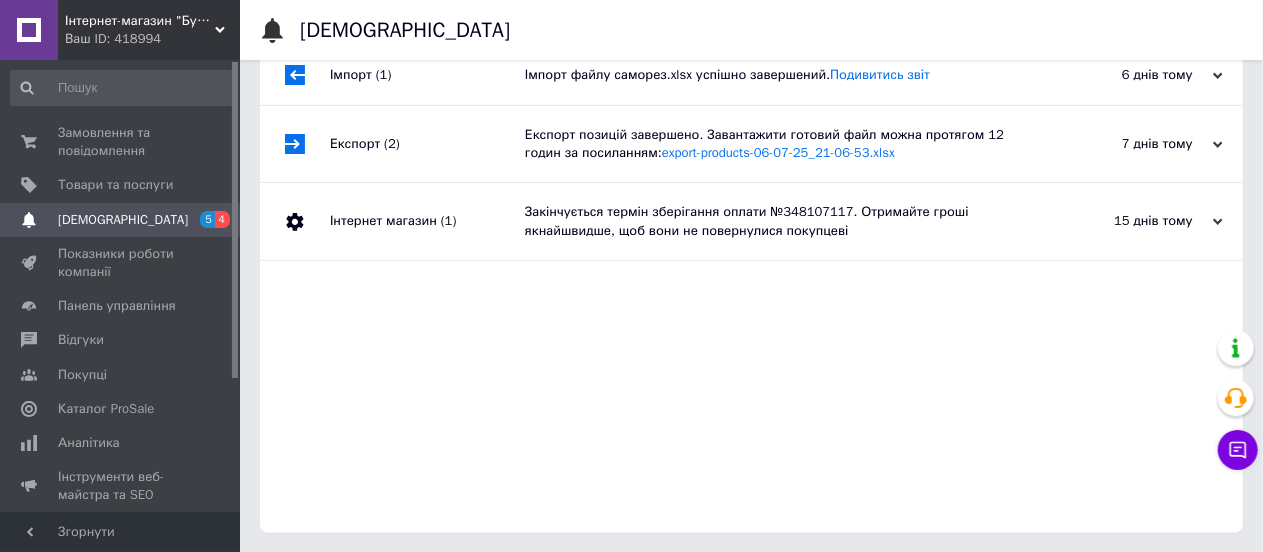 scroll, scrollTop: 0, scrollLeft: 0, axis: both 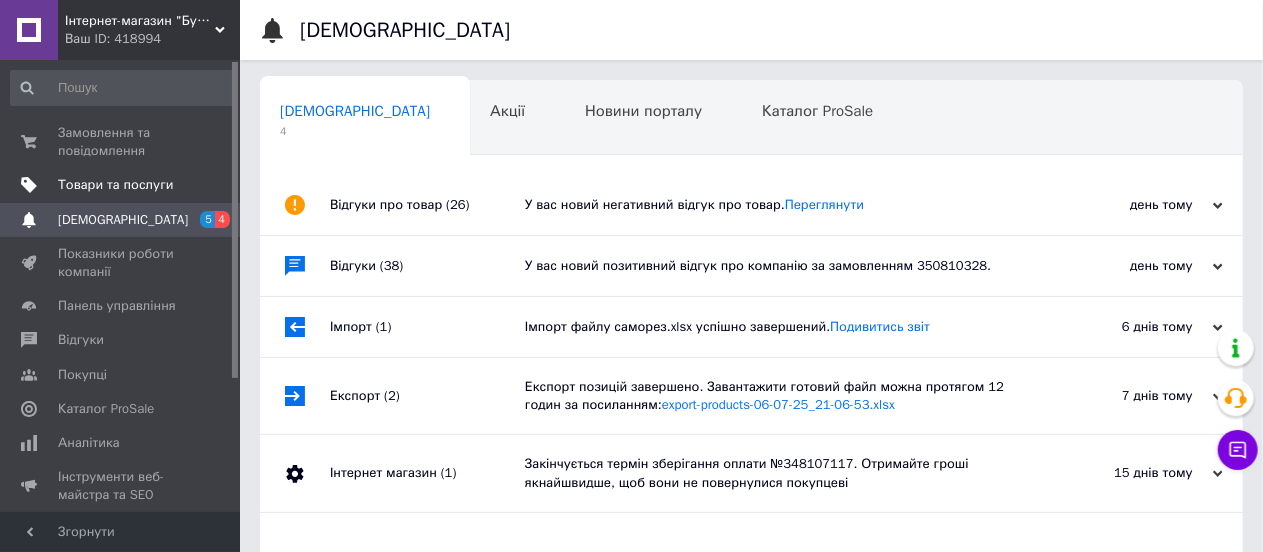click on "Товари та послуги" at bounding box center (115, 185) 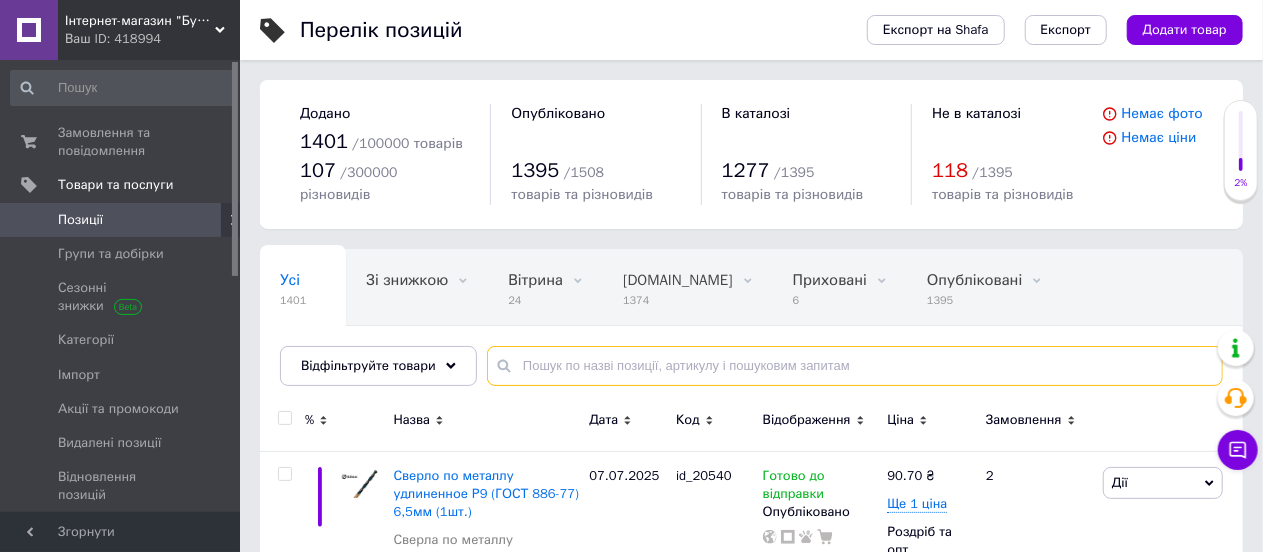 click at bounding box center [855, 366] 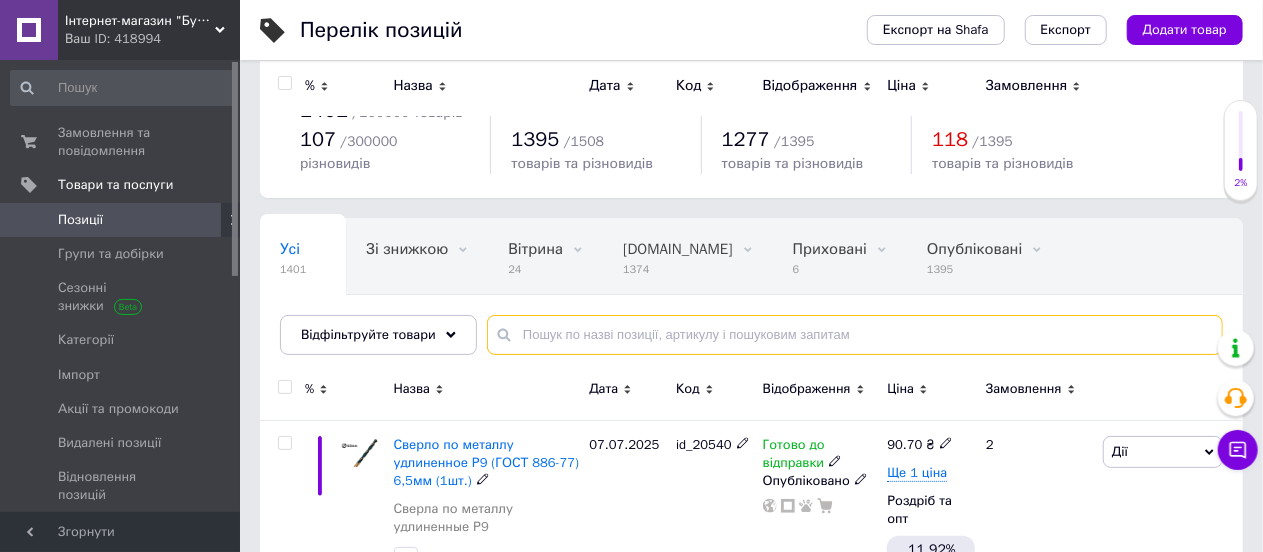 scroll, scrollTop: 0, scrollLeft: 0, axis: both 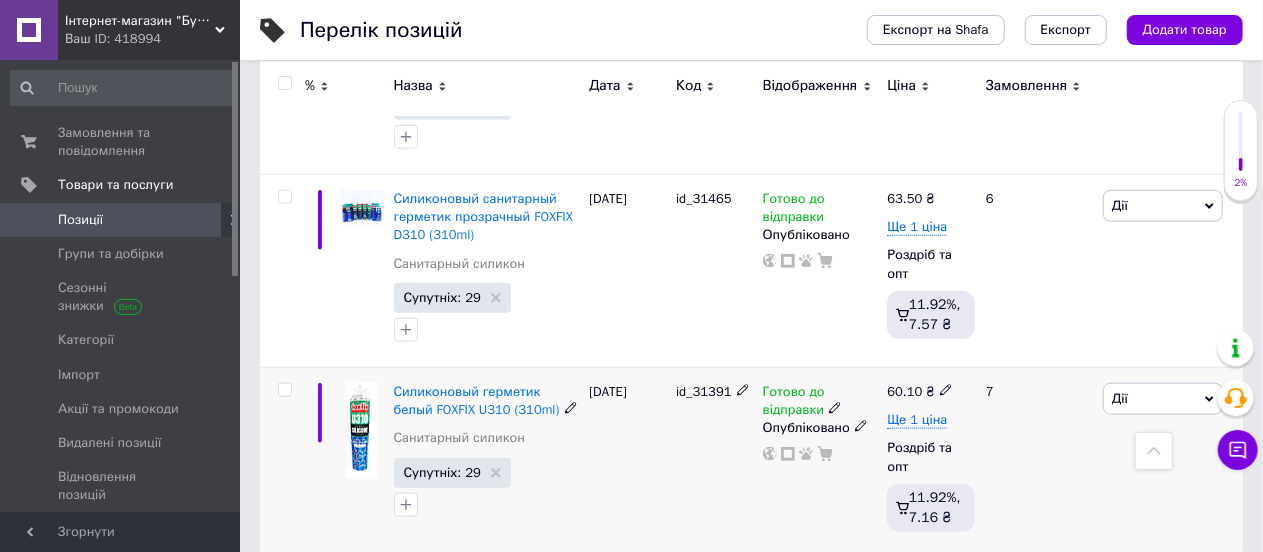 type on "силікон" 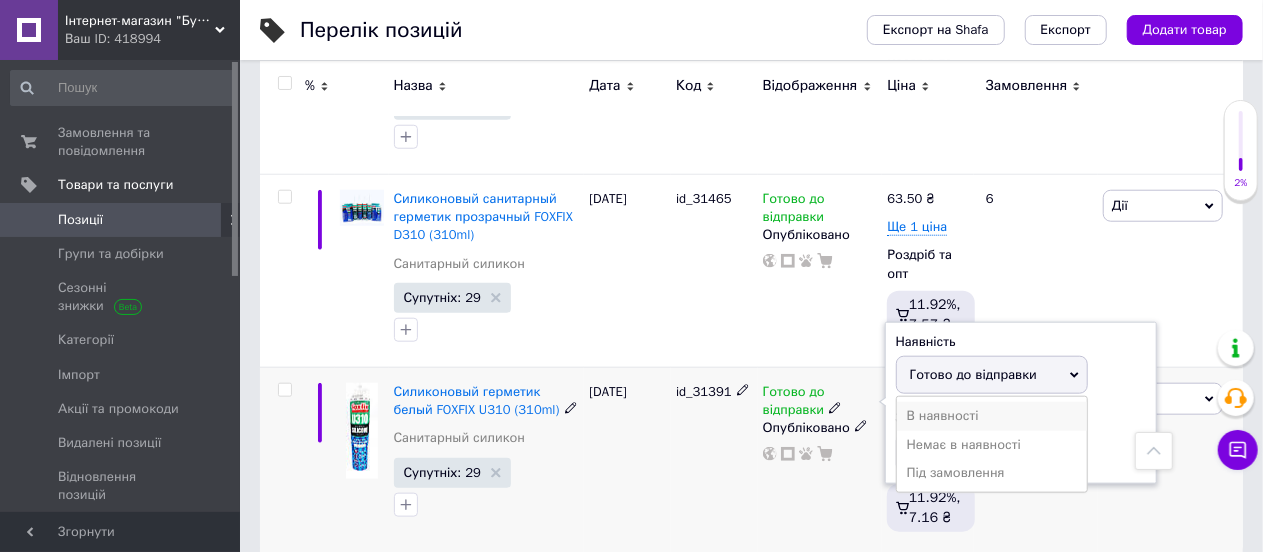click on "В наявності" at bounding box center [992, 416] 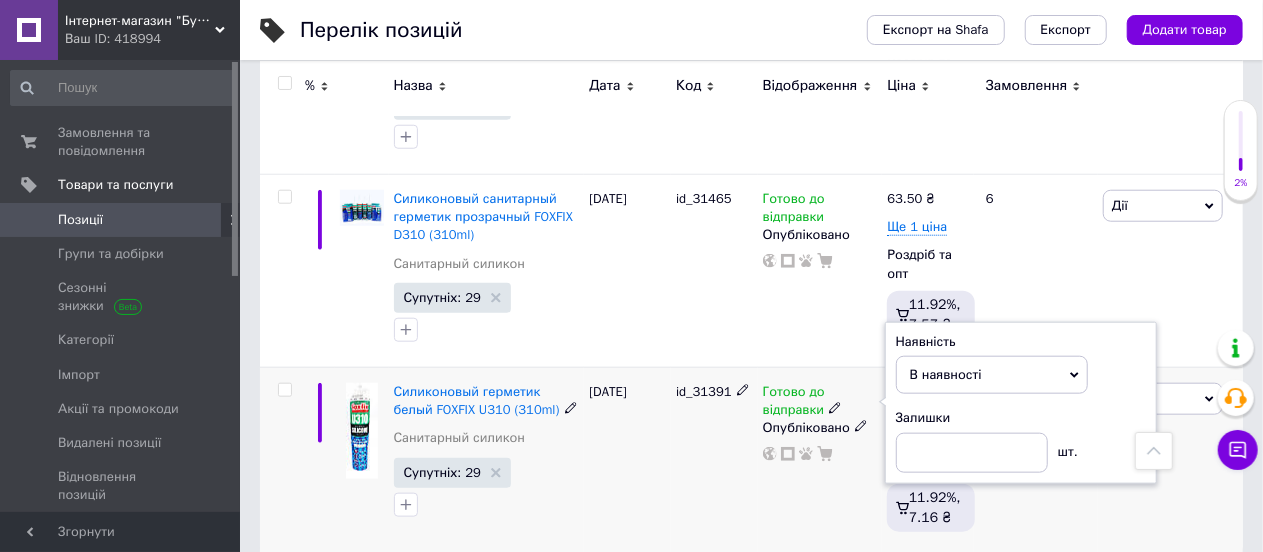 click on "id_31391" at bounding box center (714, 460) 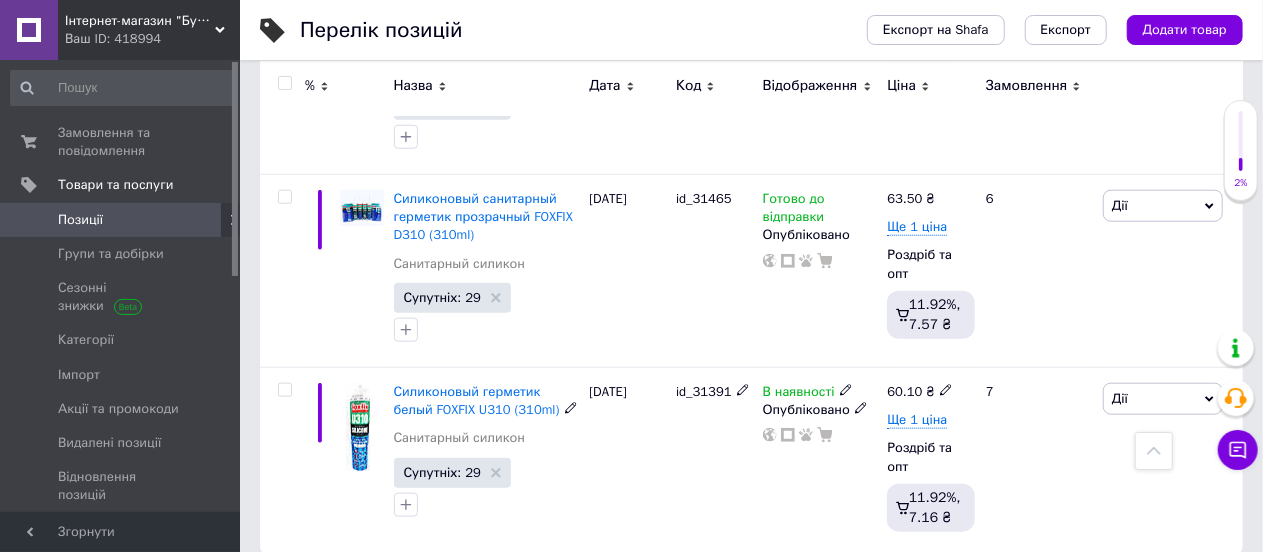 click 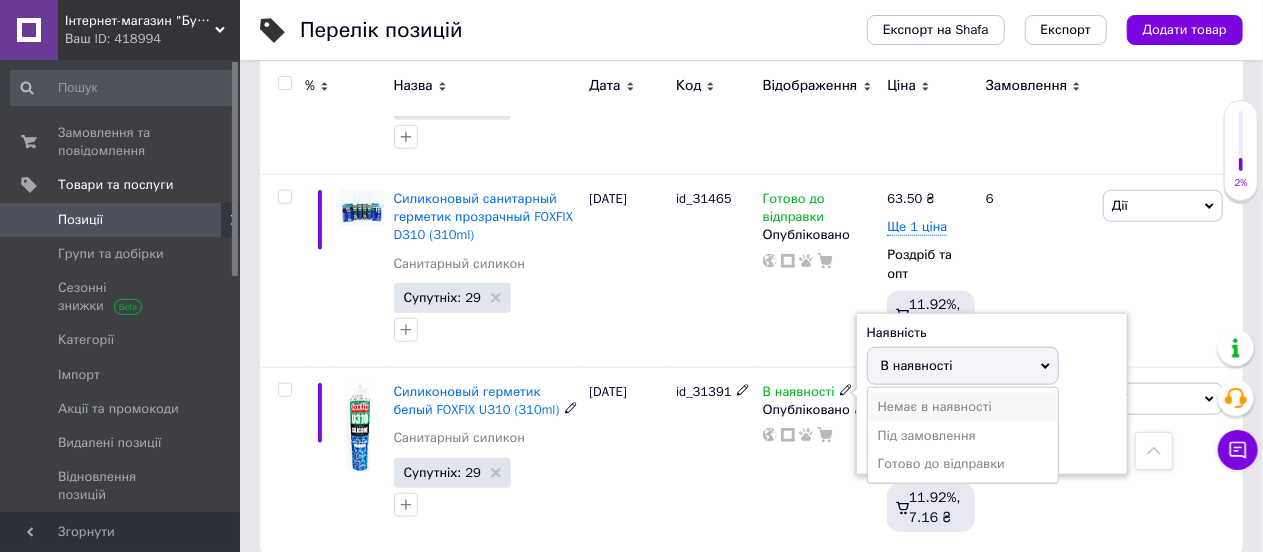 click on "Немає в наявності" at bounding box center [963, 407] 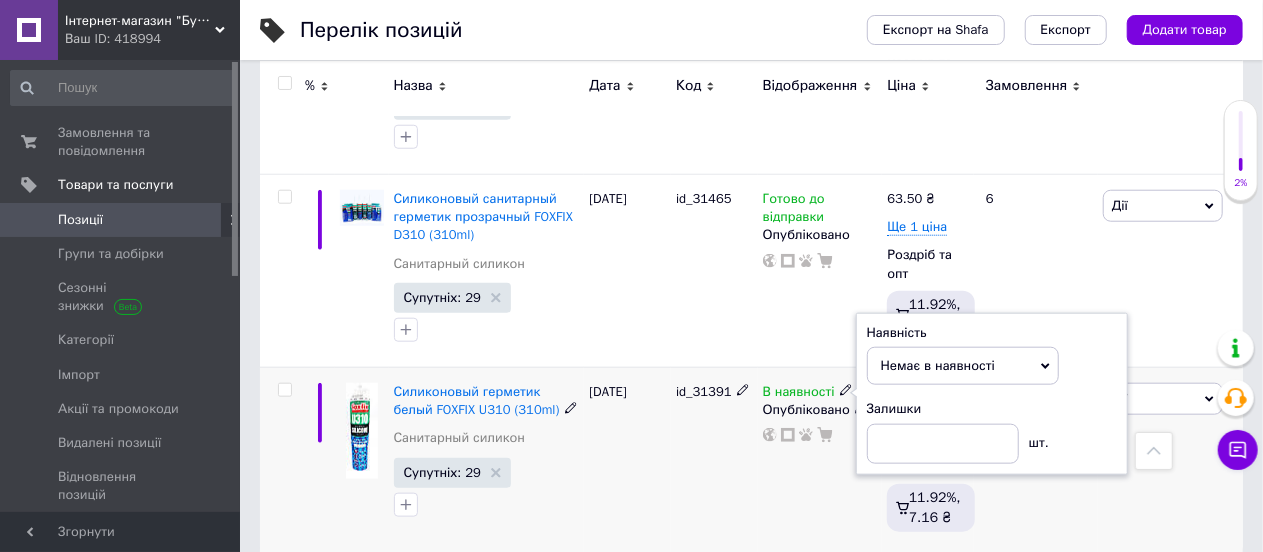click on "[DATE]" at bounding box center (627, 460) 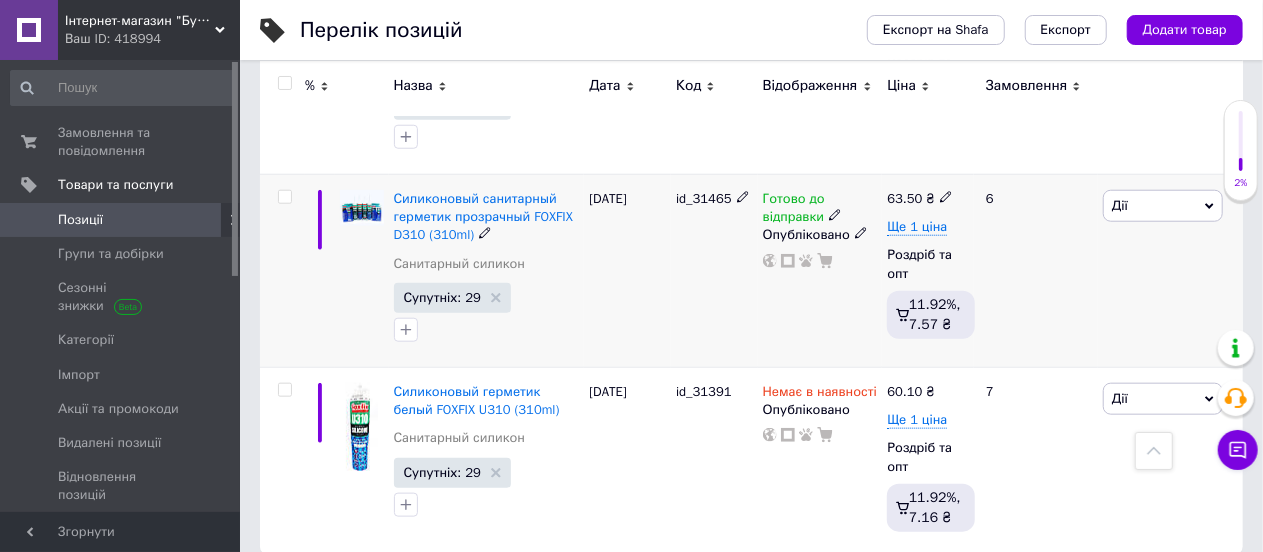 click on "Дії" at bounding box center [1163, 206] 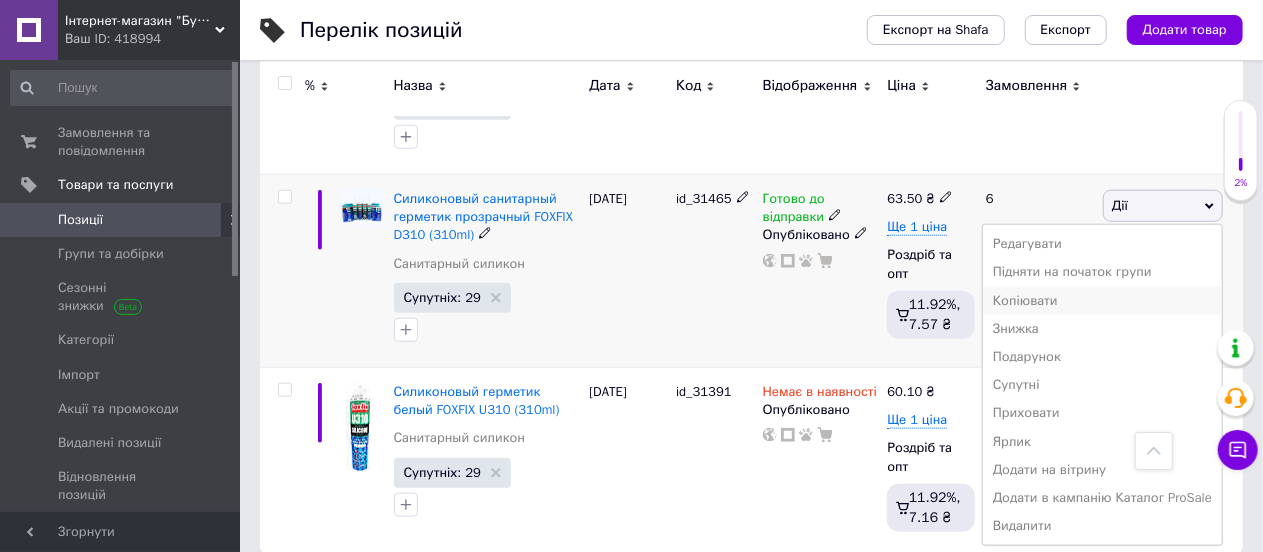 click on "Копіювати" at bounding box center [1102, 301] 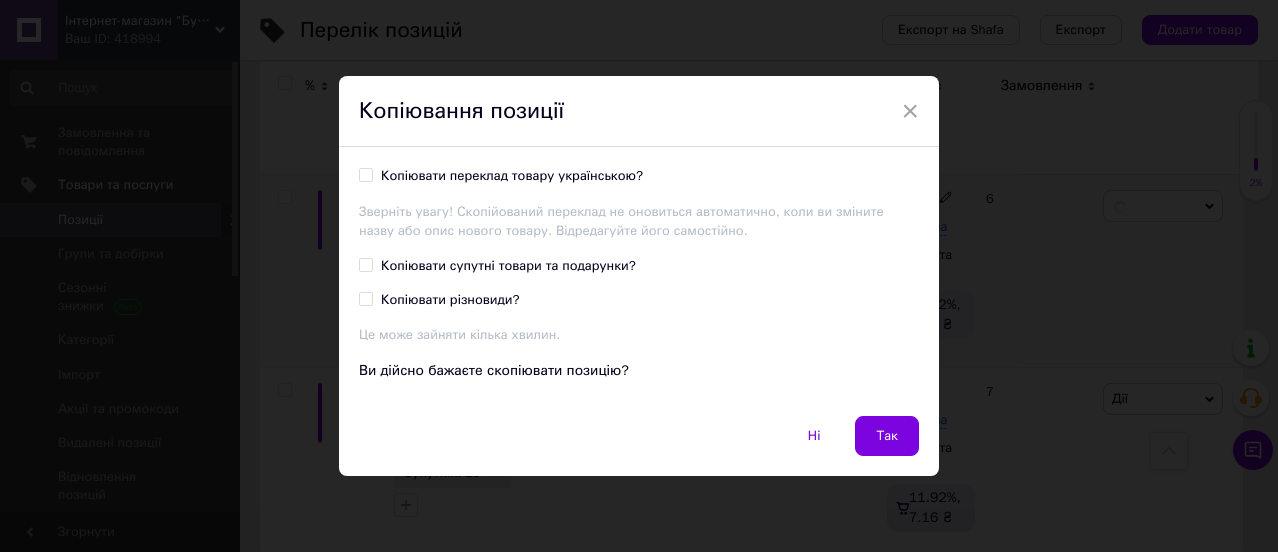 click on "Копіювати переклад товару українською?" at bounding box center (365, 174) 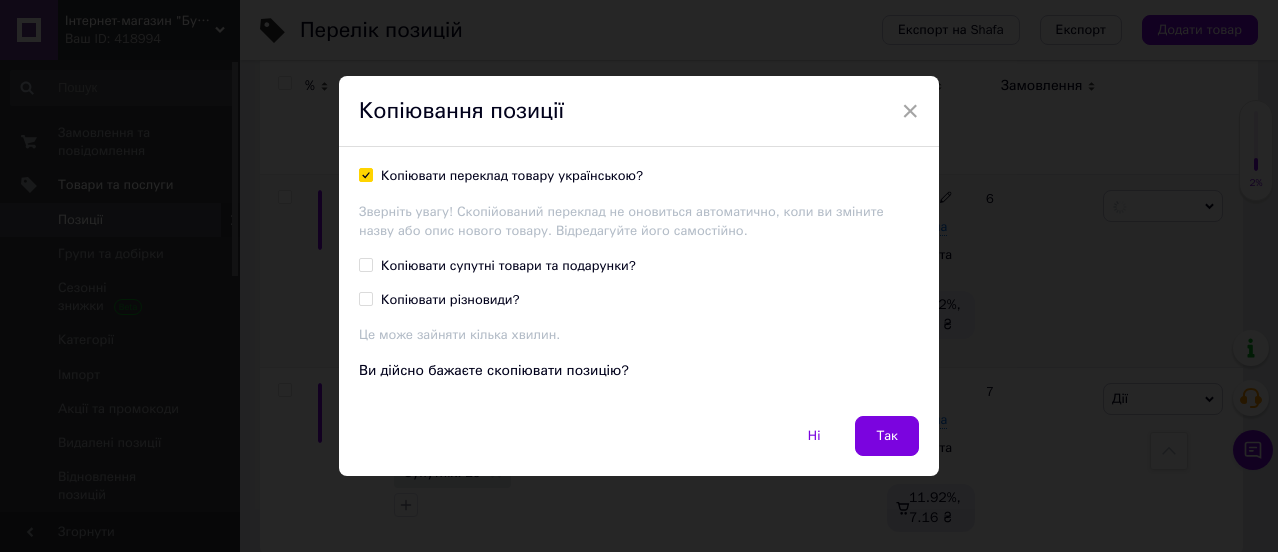 checkbox on "true" 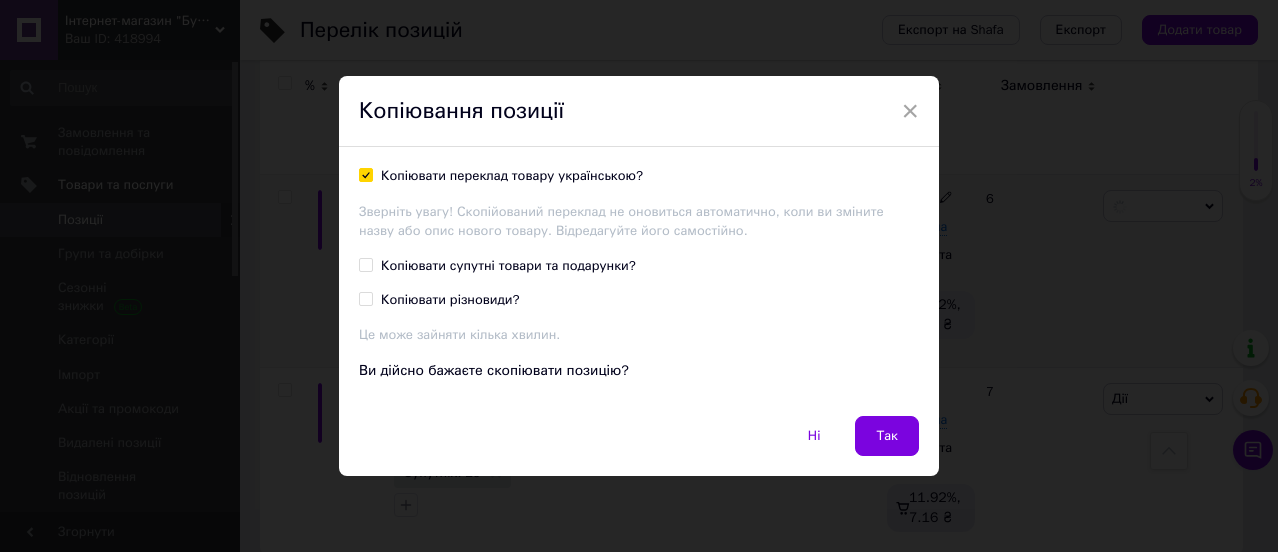 click on "Копіювати супутні товари та подарунки?" at bounding box center [365, 264] 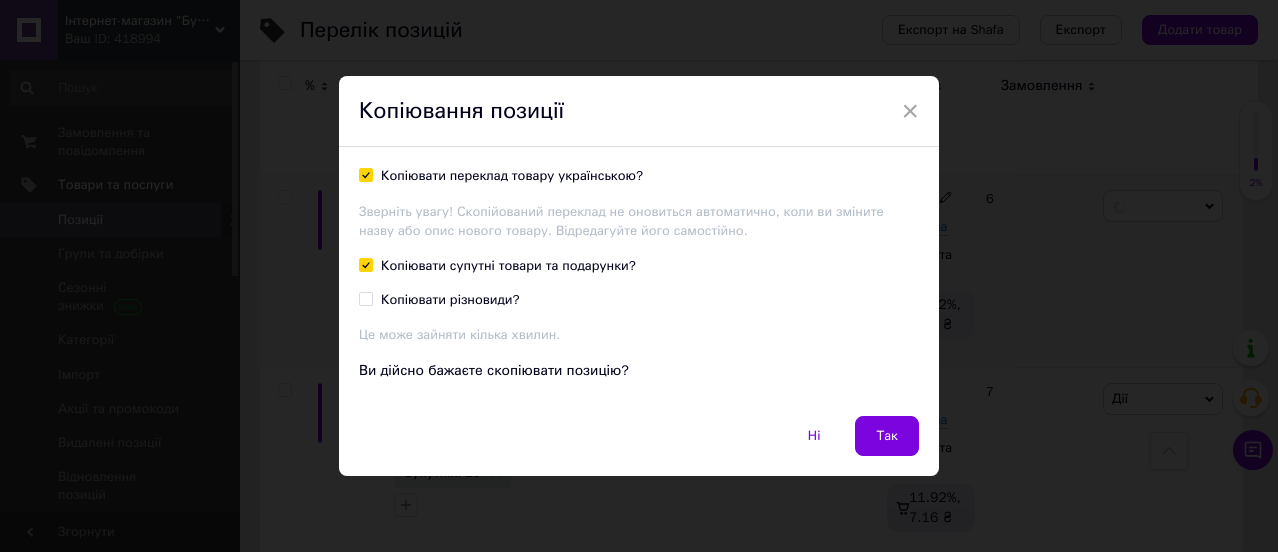 checkbox on "true" 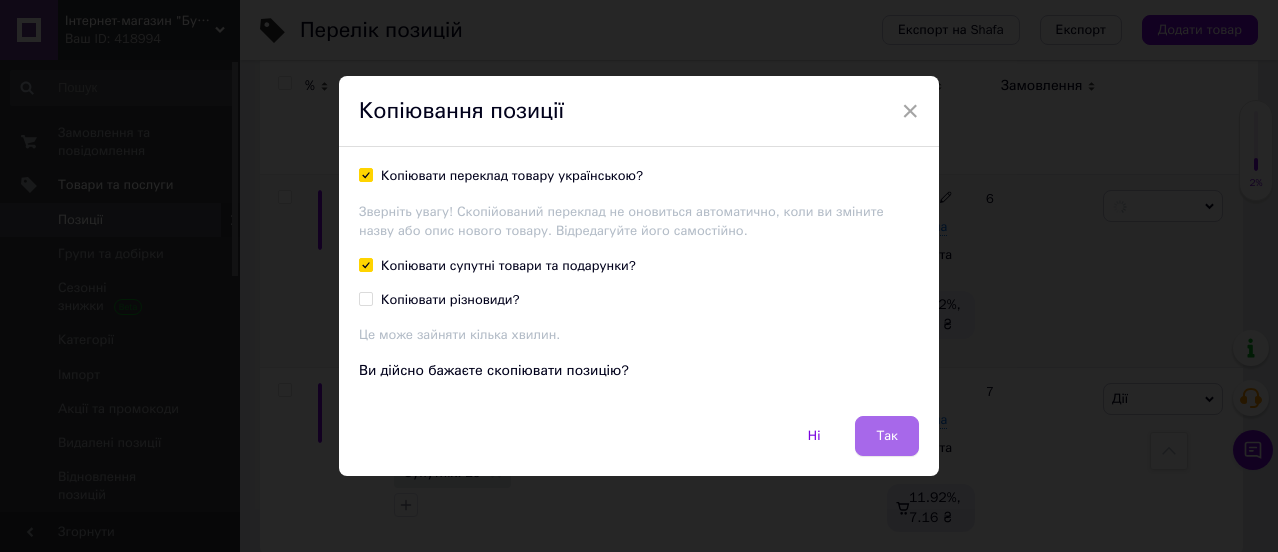 click on "Так" at bounding box center (887, 436) 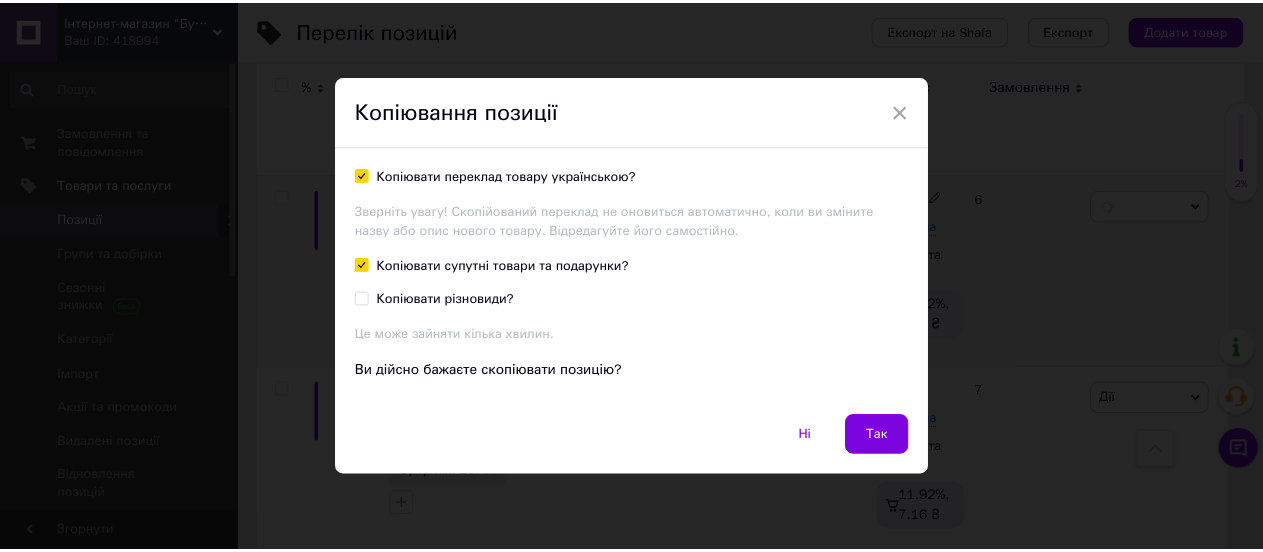 scroll, scrollTop: 0, scrollLeft: 23, axis: horizontal 